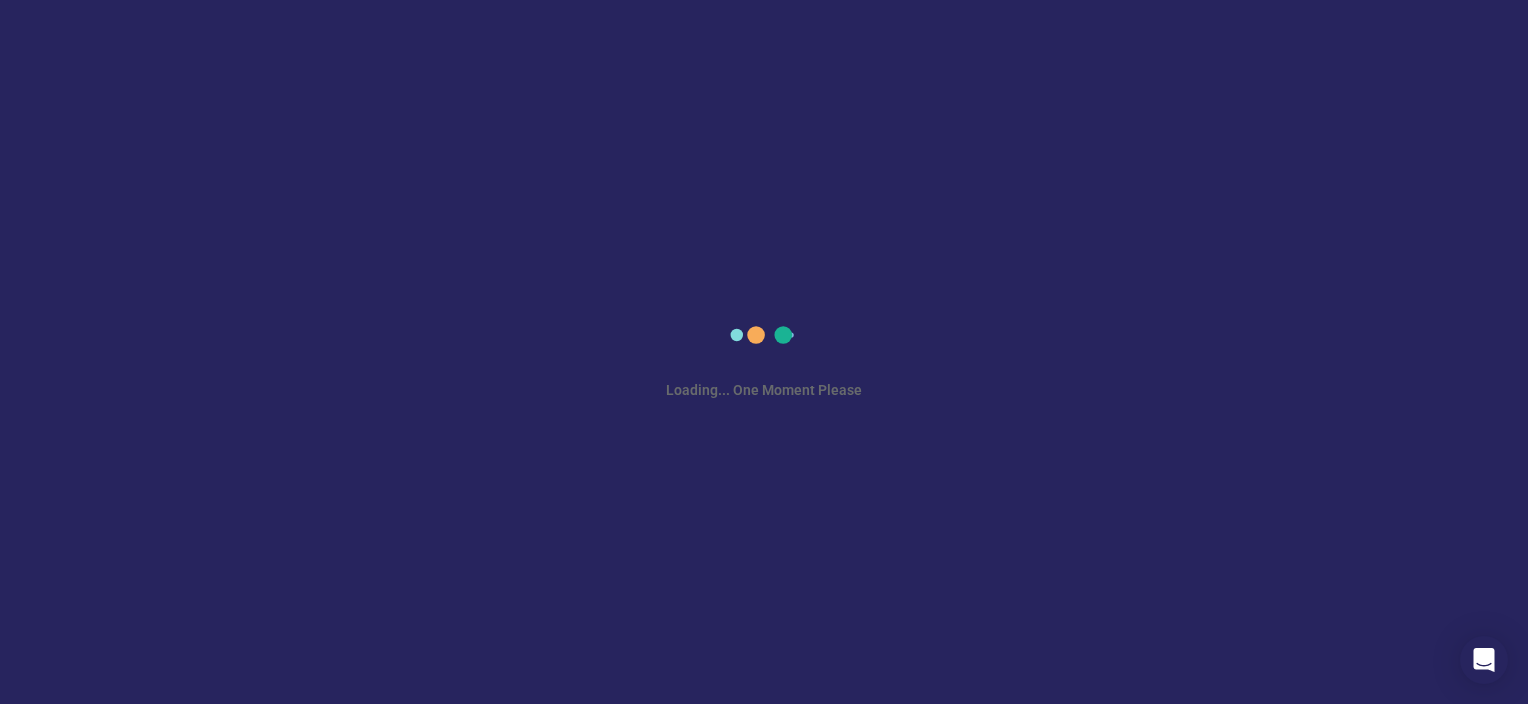 scroll, scrollTop: 0, scrollLeft: 0, axis: both 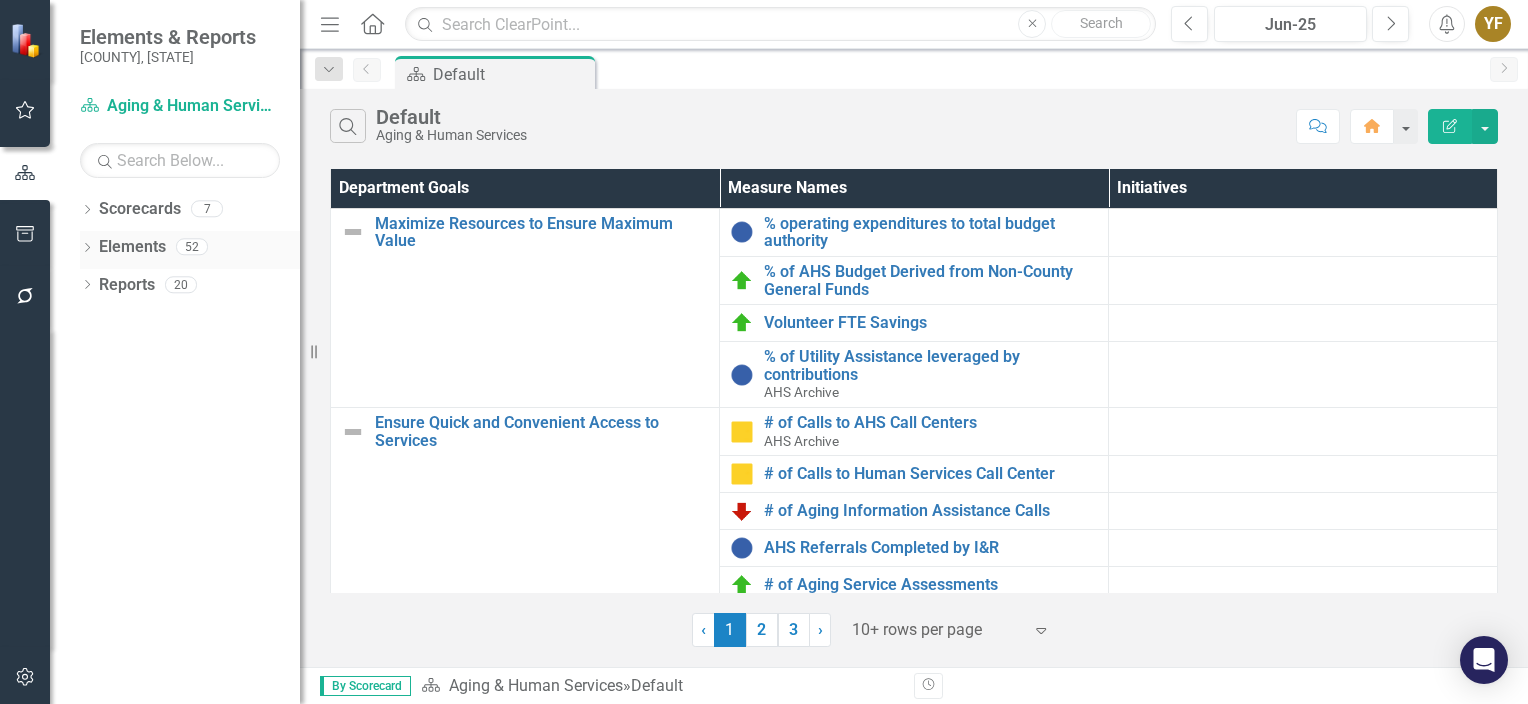 click on "Elements" at bounding box center [132, 247] 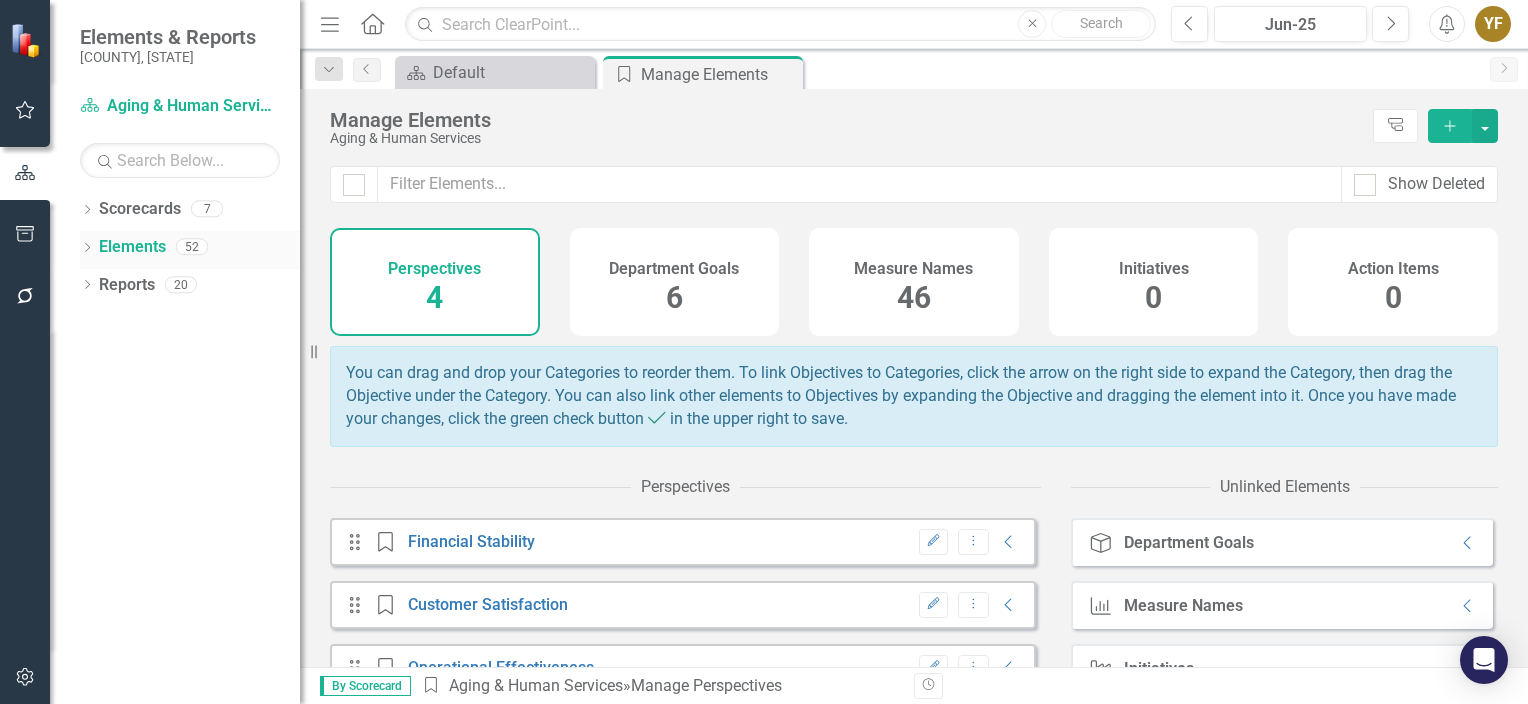 click on "Dropdown Elements 52" at bounding box center (190, 250) 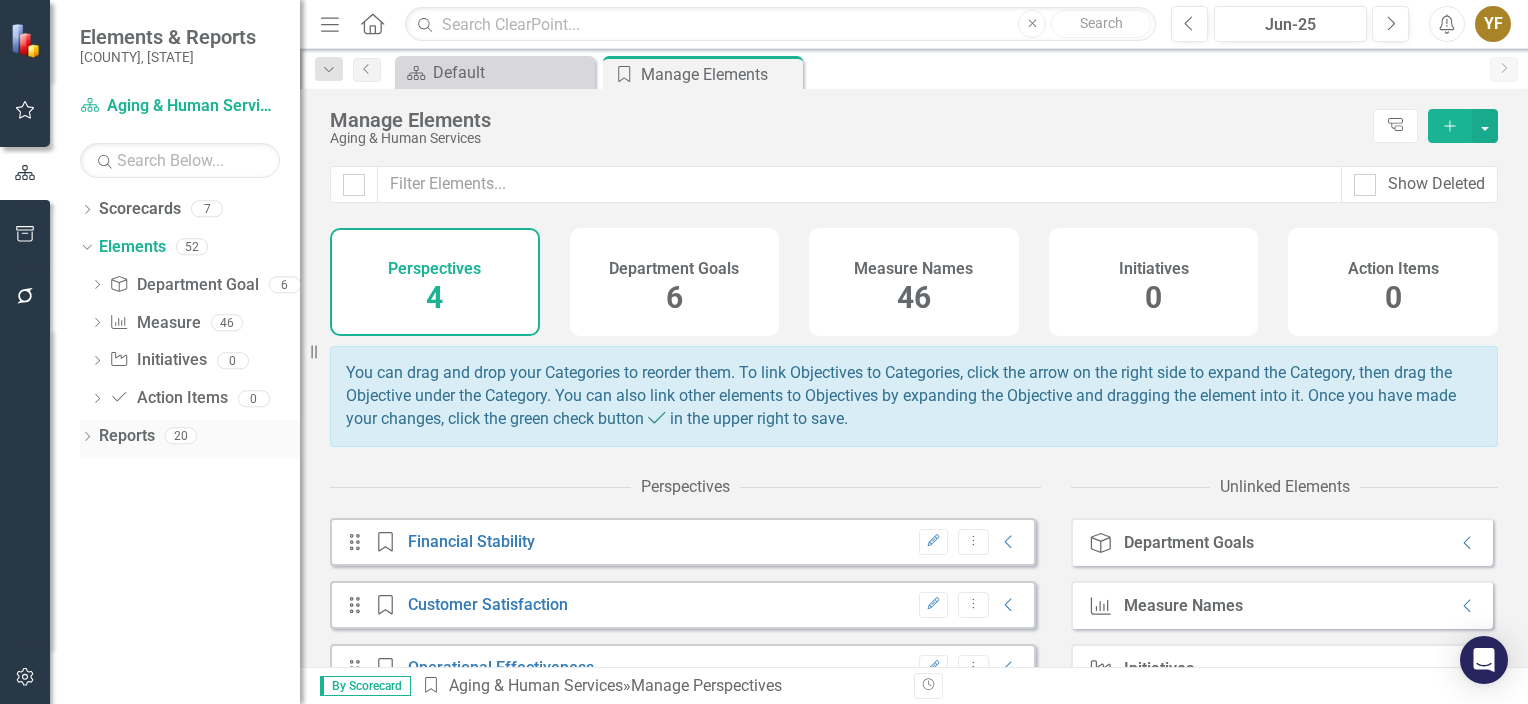 click on "Dropdown" at bounding box center [87, 438] 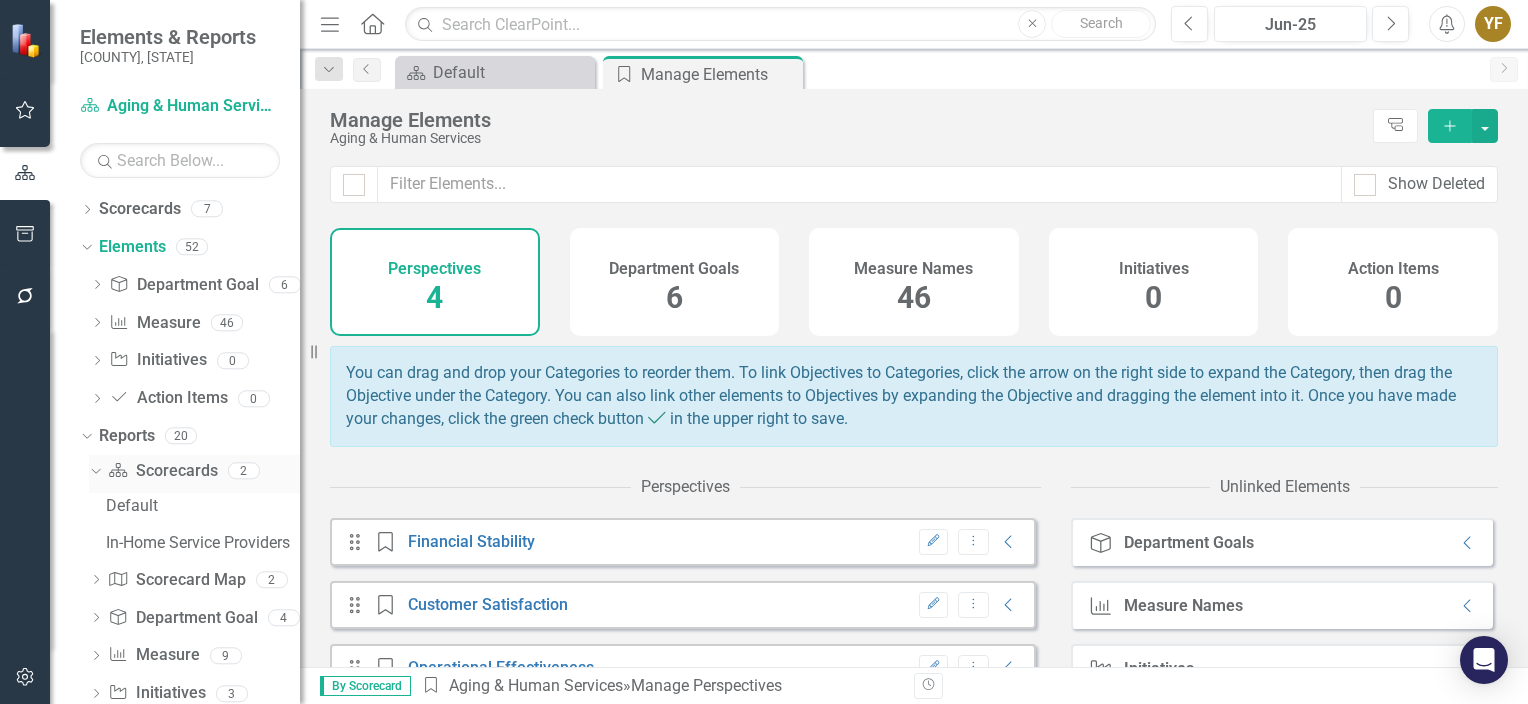 click on "Scorecard Scorecards" at bounding box center (162, 471) 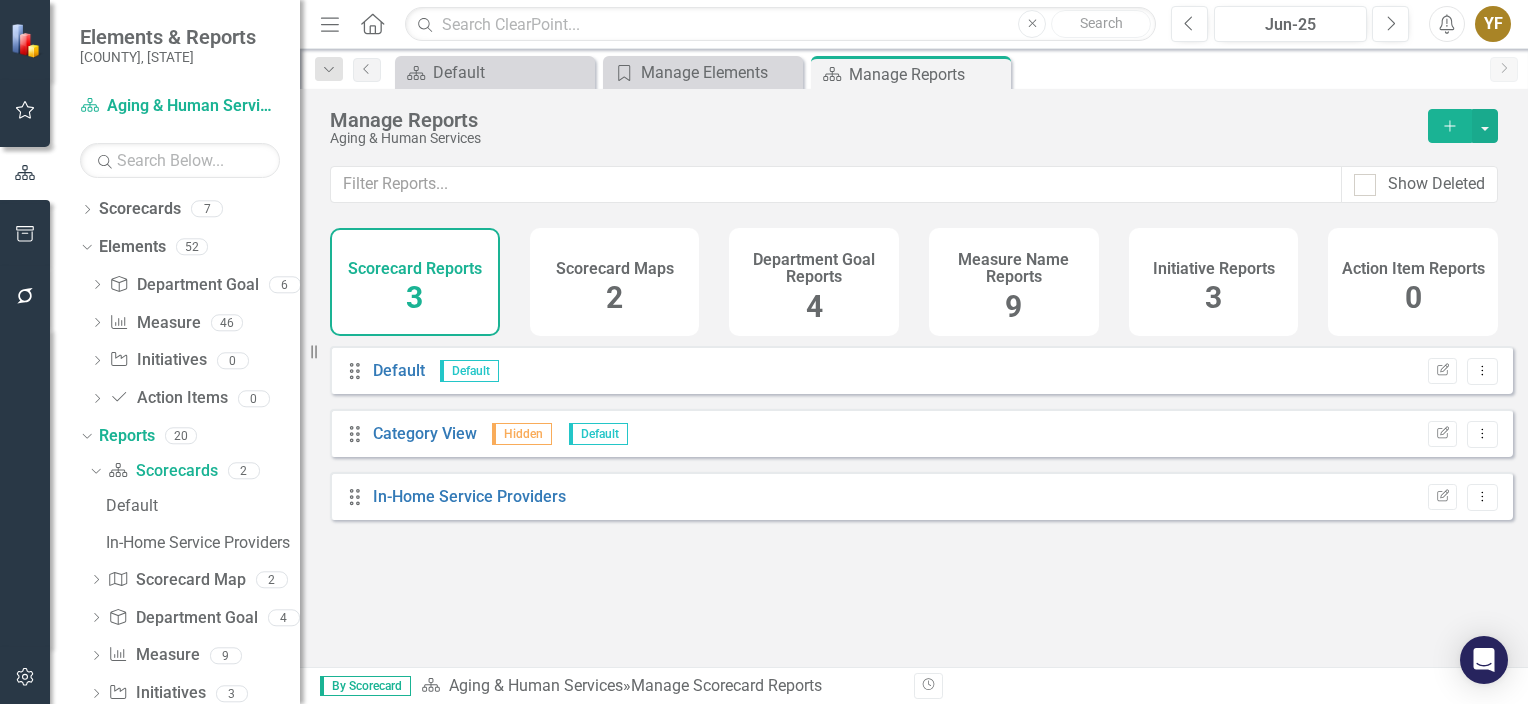 click on "Scorecard Maps 2" at bounding box center [615, 282] 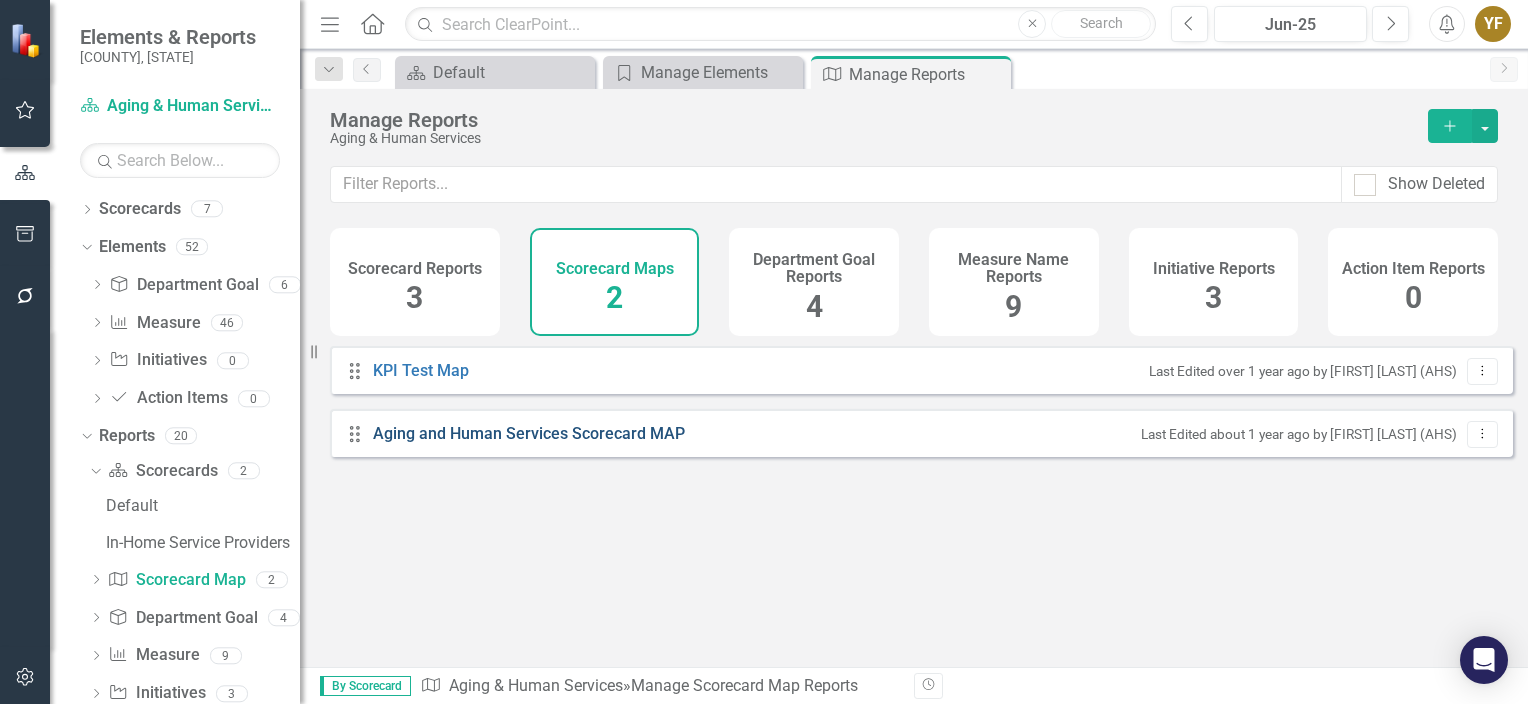 click on "Aging and Human Services Scorecard MAP" at bounding box center (531, 434) 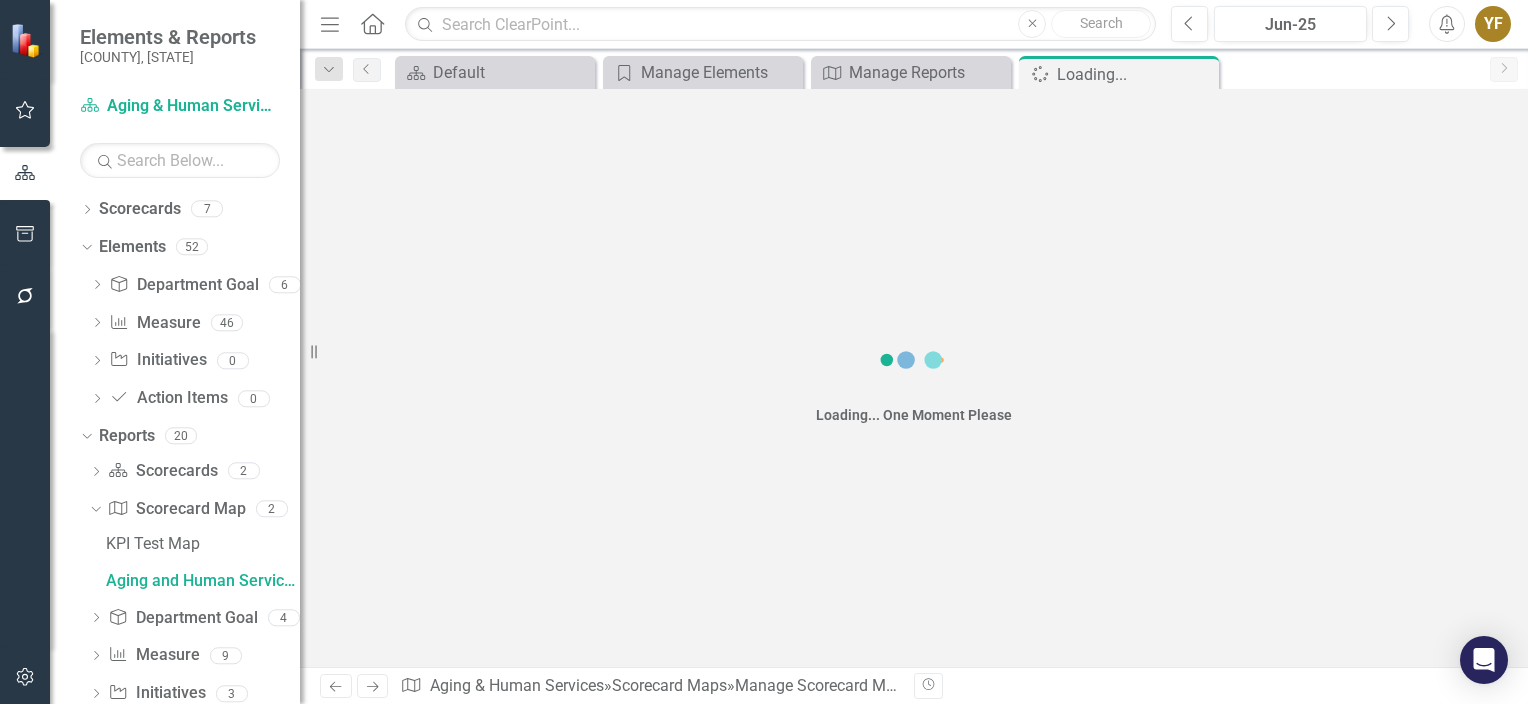 scroll, scrollTop: 0, scrollLeft: 0, axis: both 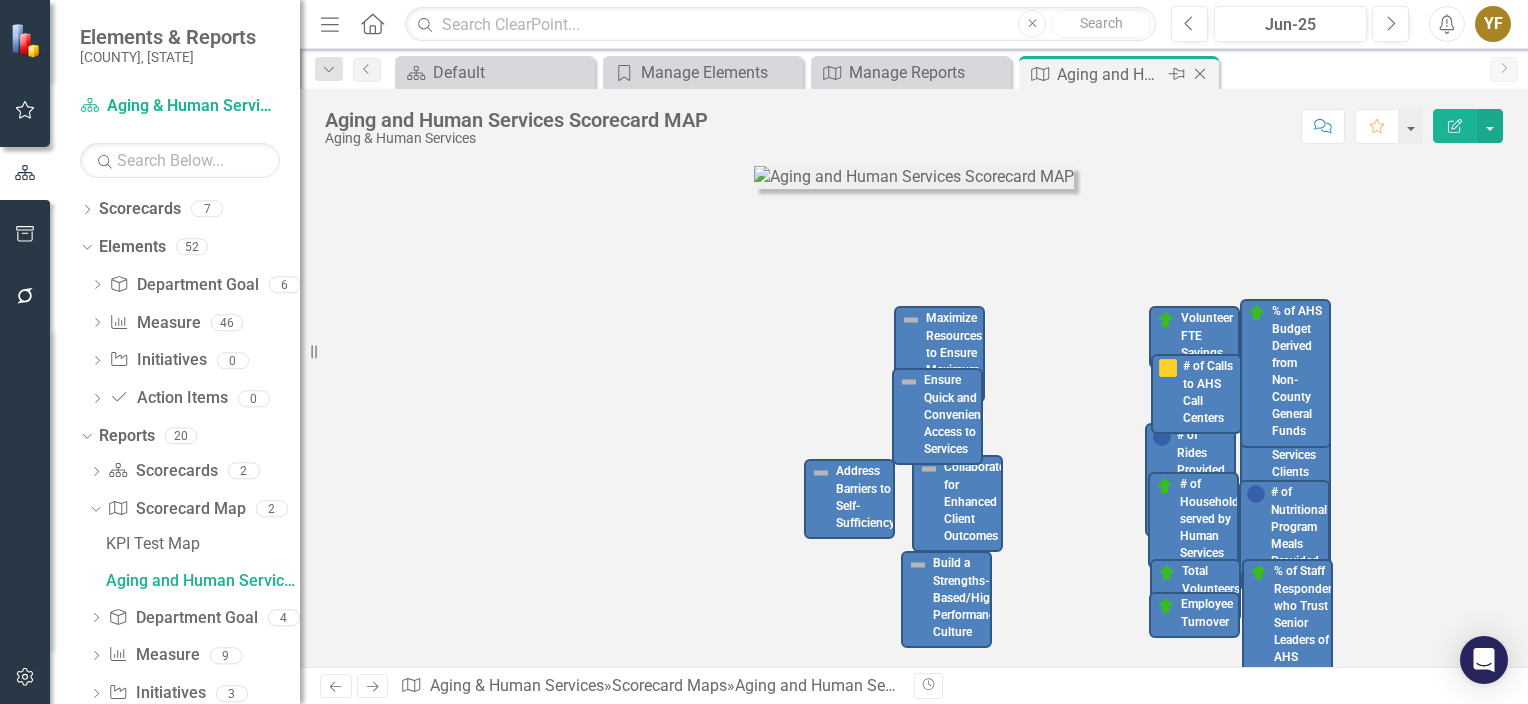 click on "Close" at bounding box center [1200, 74] 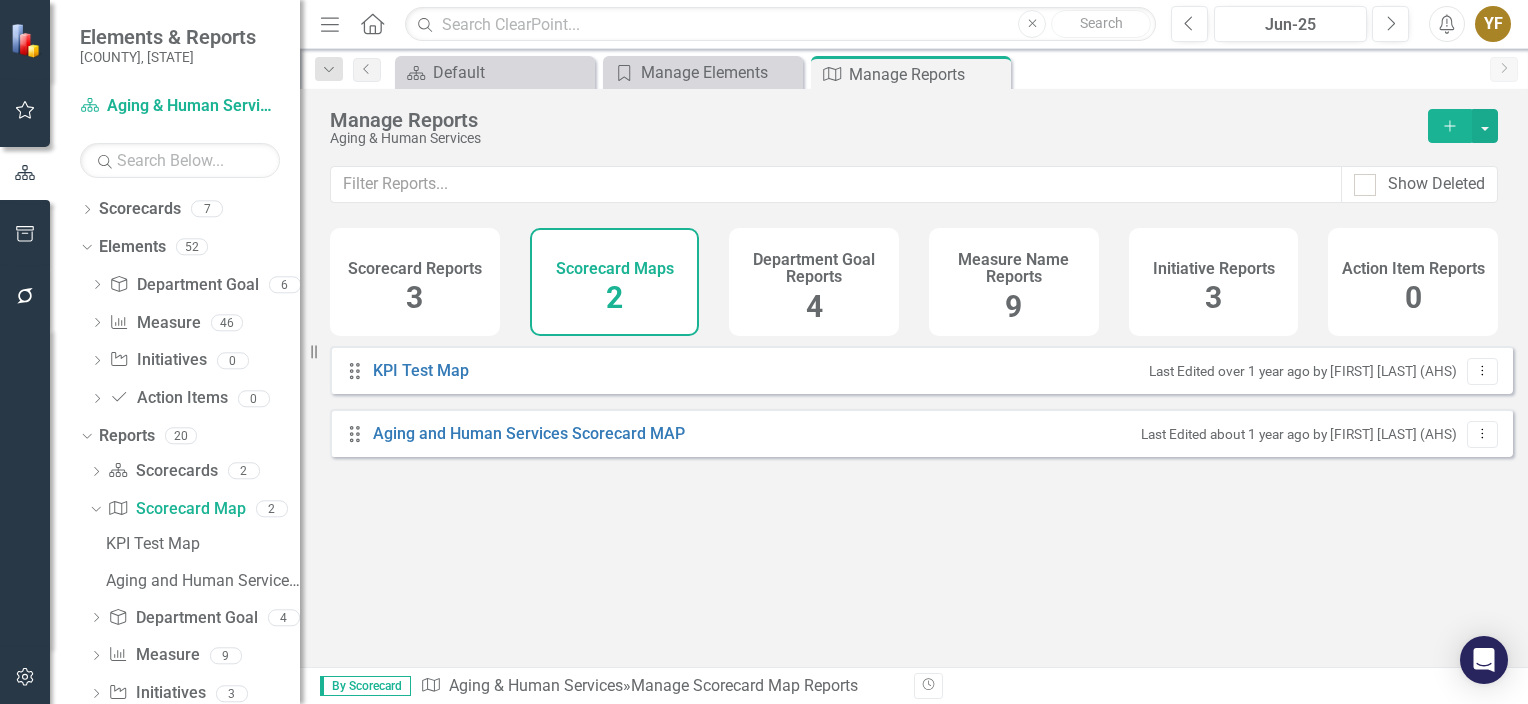 click on "Department Goal Reports 4" at bounding box center [814, 282] 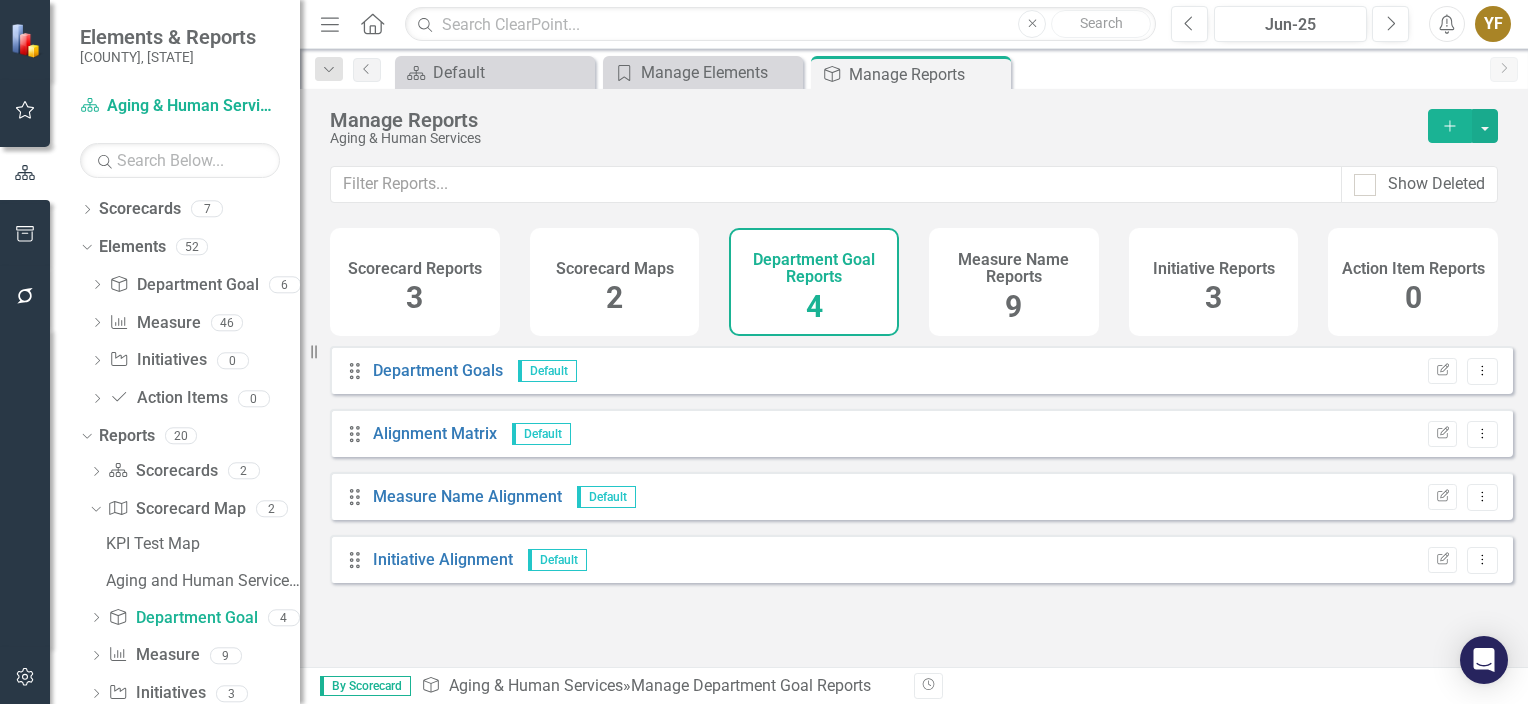 drag, startPoint x: 984, startPoint y: 284, endPoint x: 1068, endPoint y: 284, distance: 84 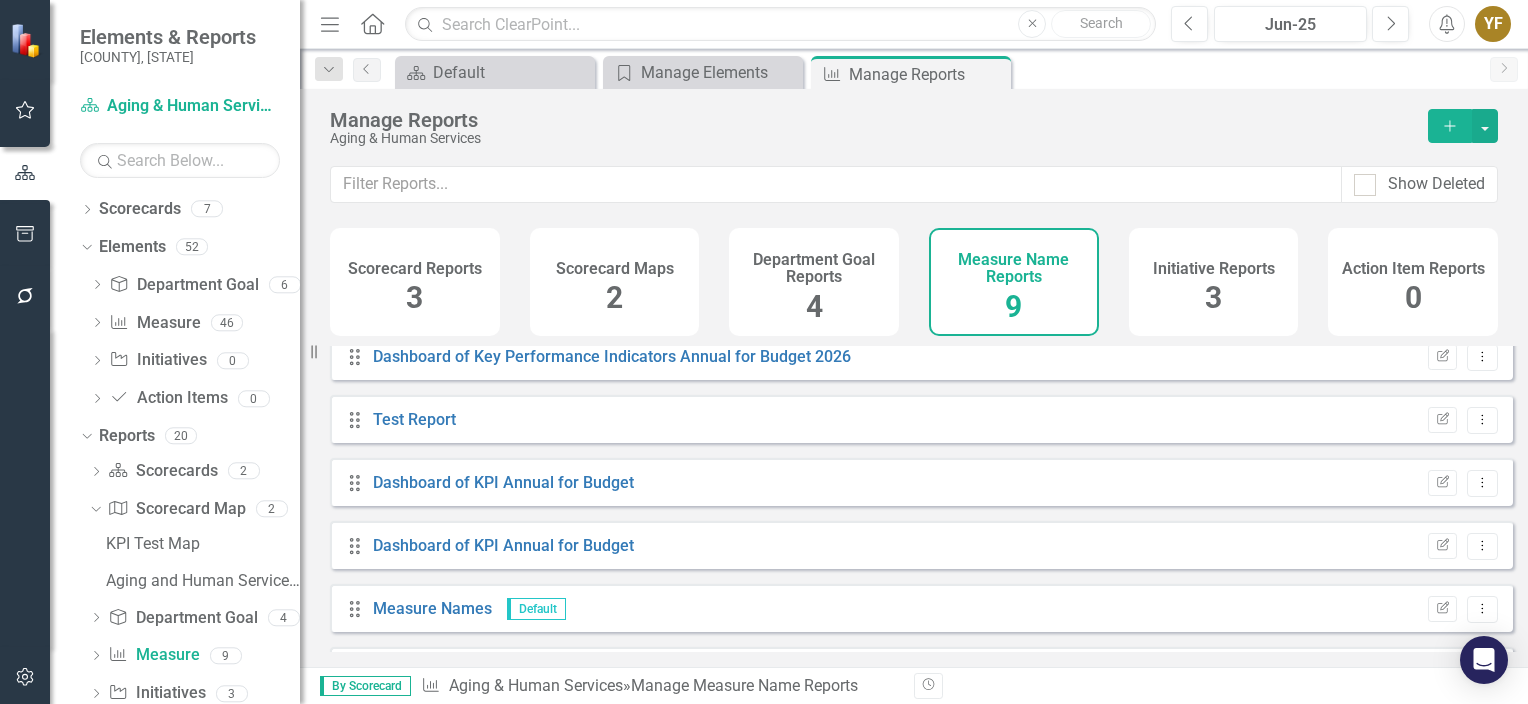 scroll, scrollTop: 0, scrollLeft: 0, axis: both 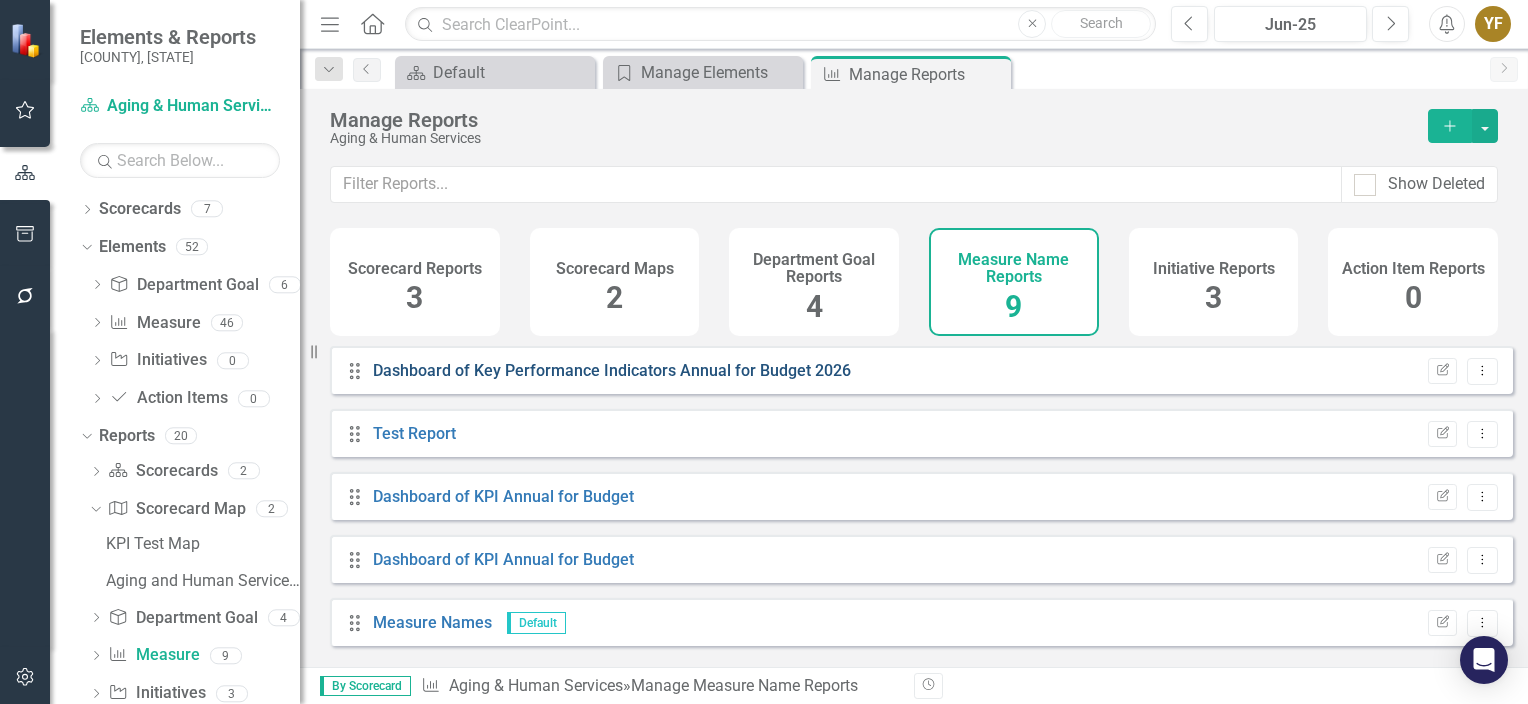 click on "Dashboard of Key Performance Indicators Annual for Budget 2026" at bounding box center (612, 370) 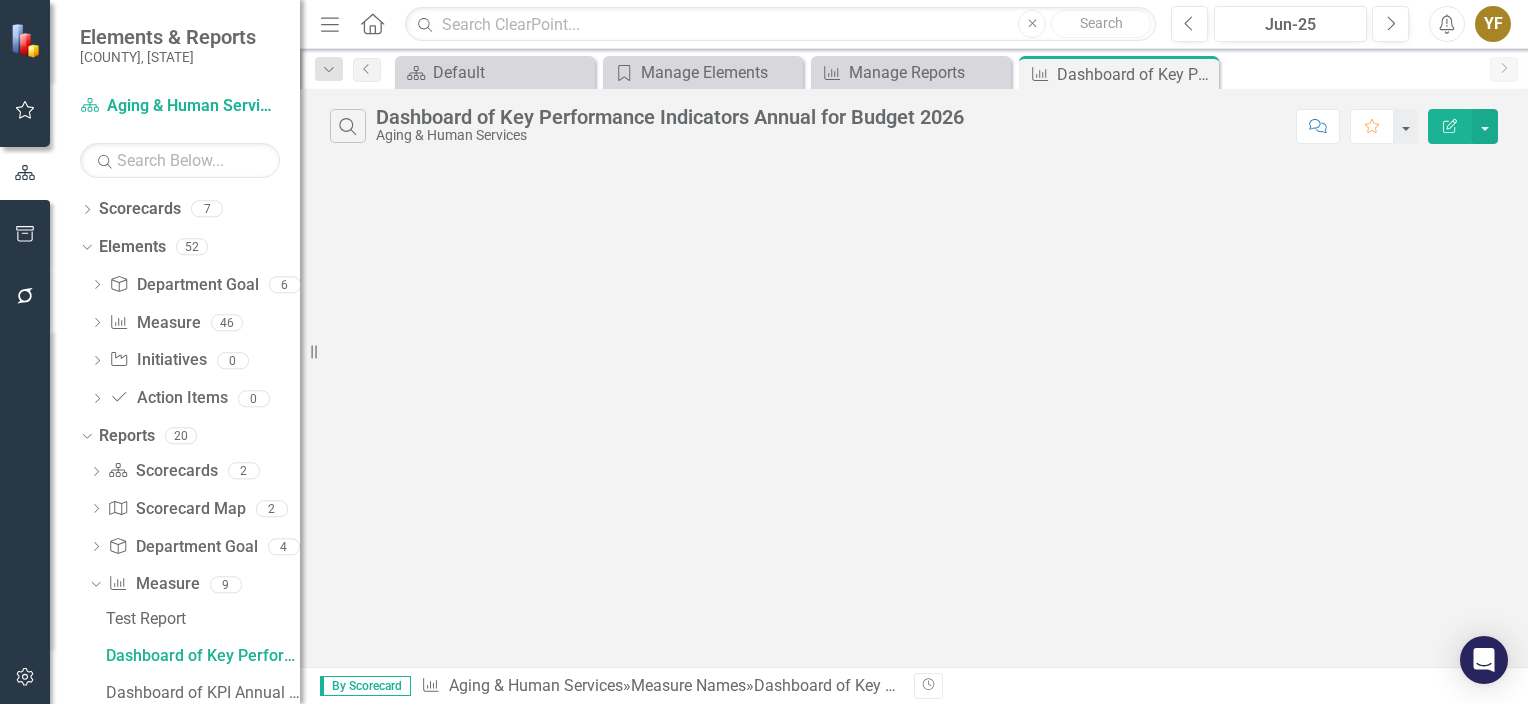 scroll, scrollTop: 0, scrollLeft: 0, axis: both 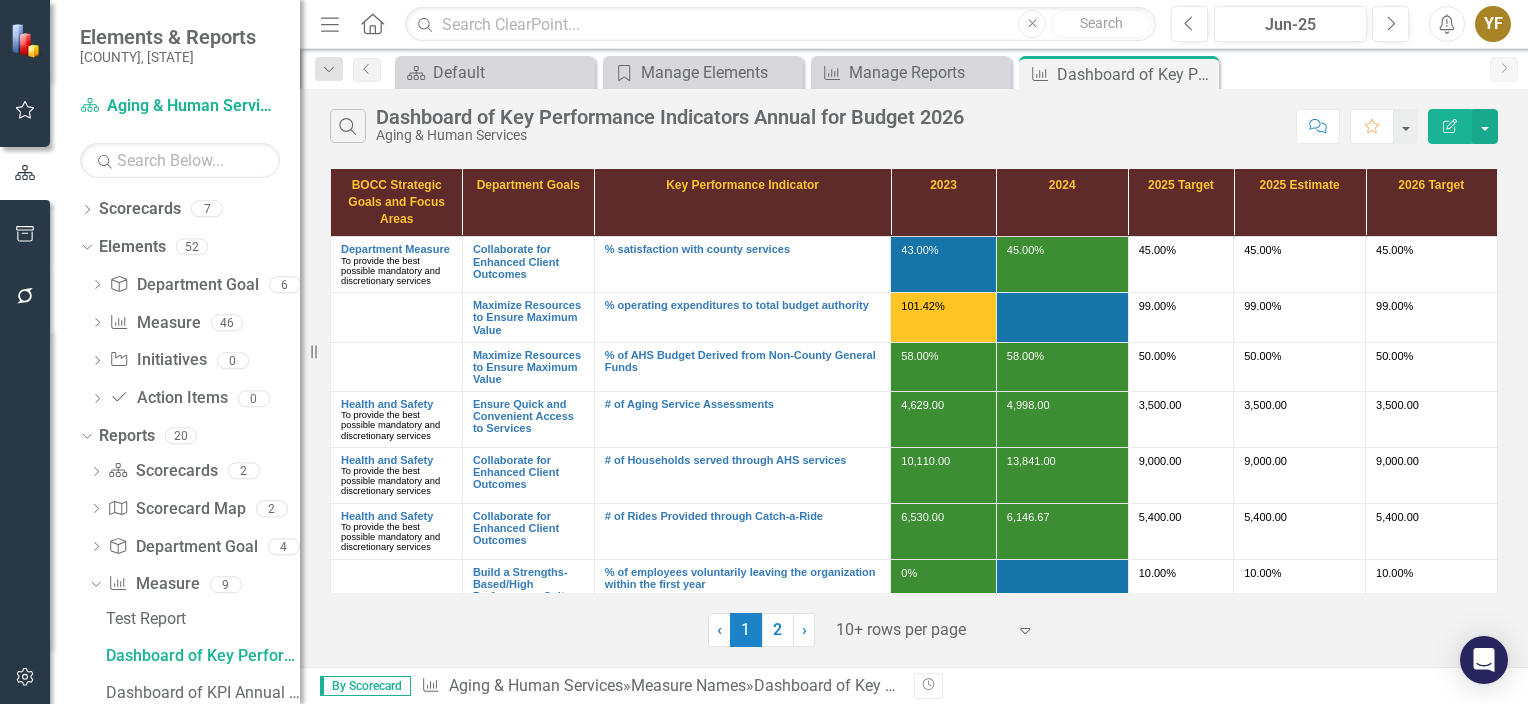 click at bounding box center (921, 630) 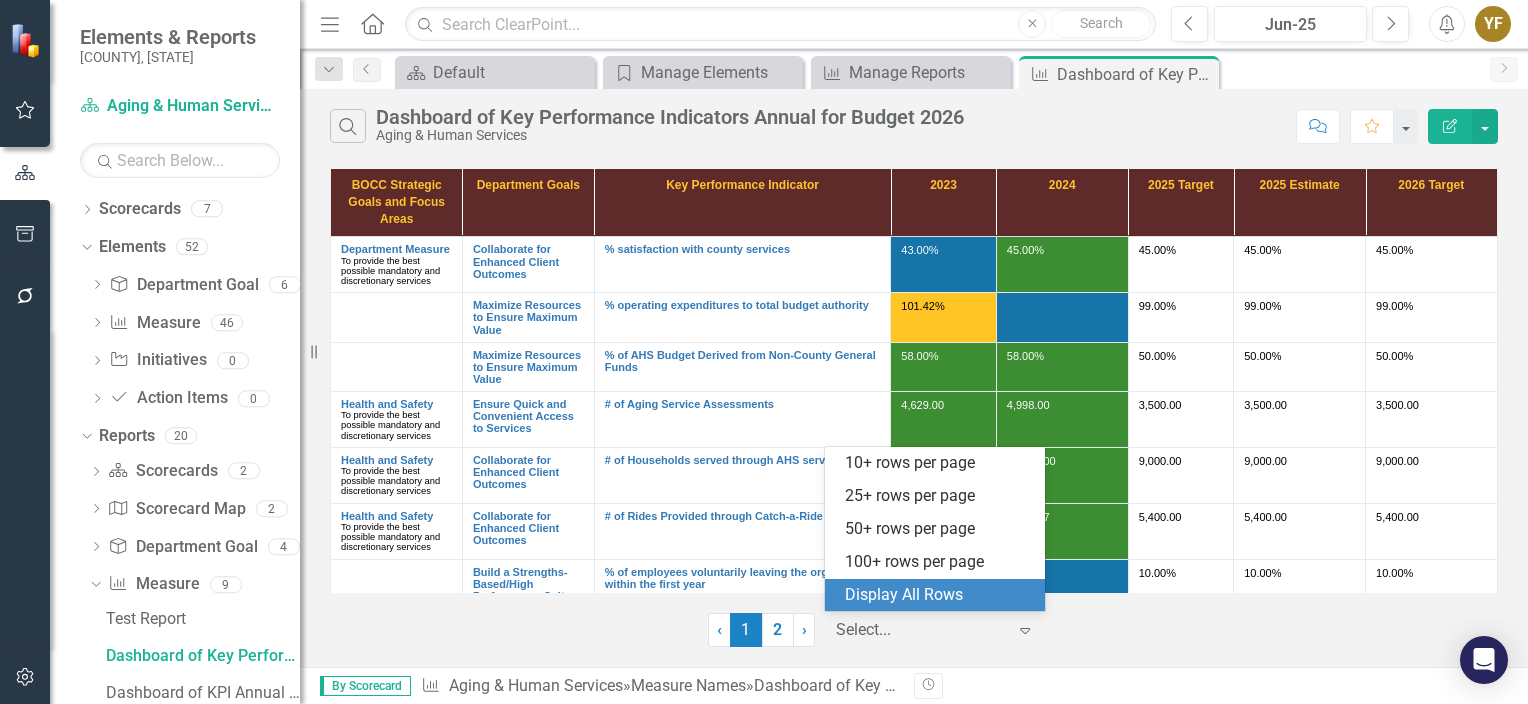 click on "Display All Rows" at bounding box center [939, 595] 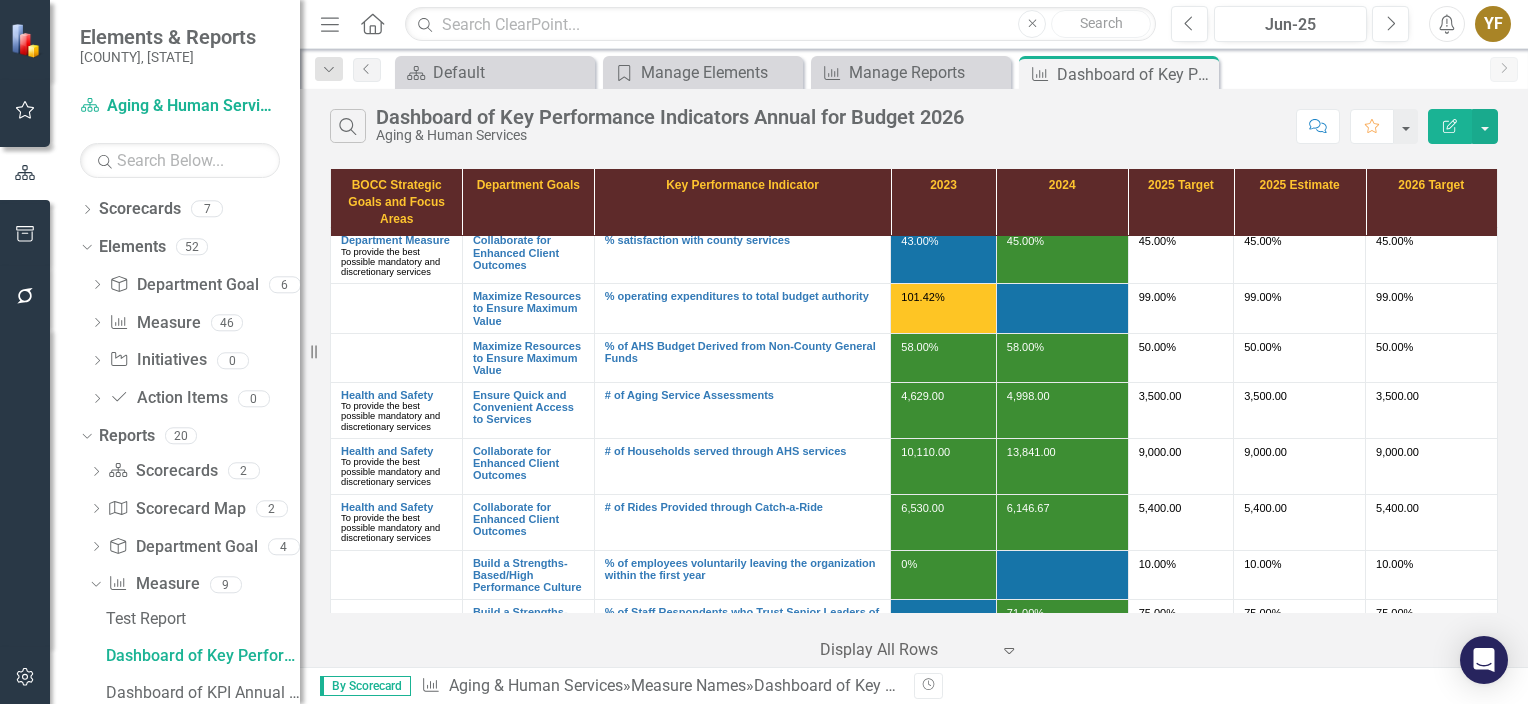 scroll, scrollTop: 0, scrollLeft: 0, axis: both 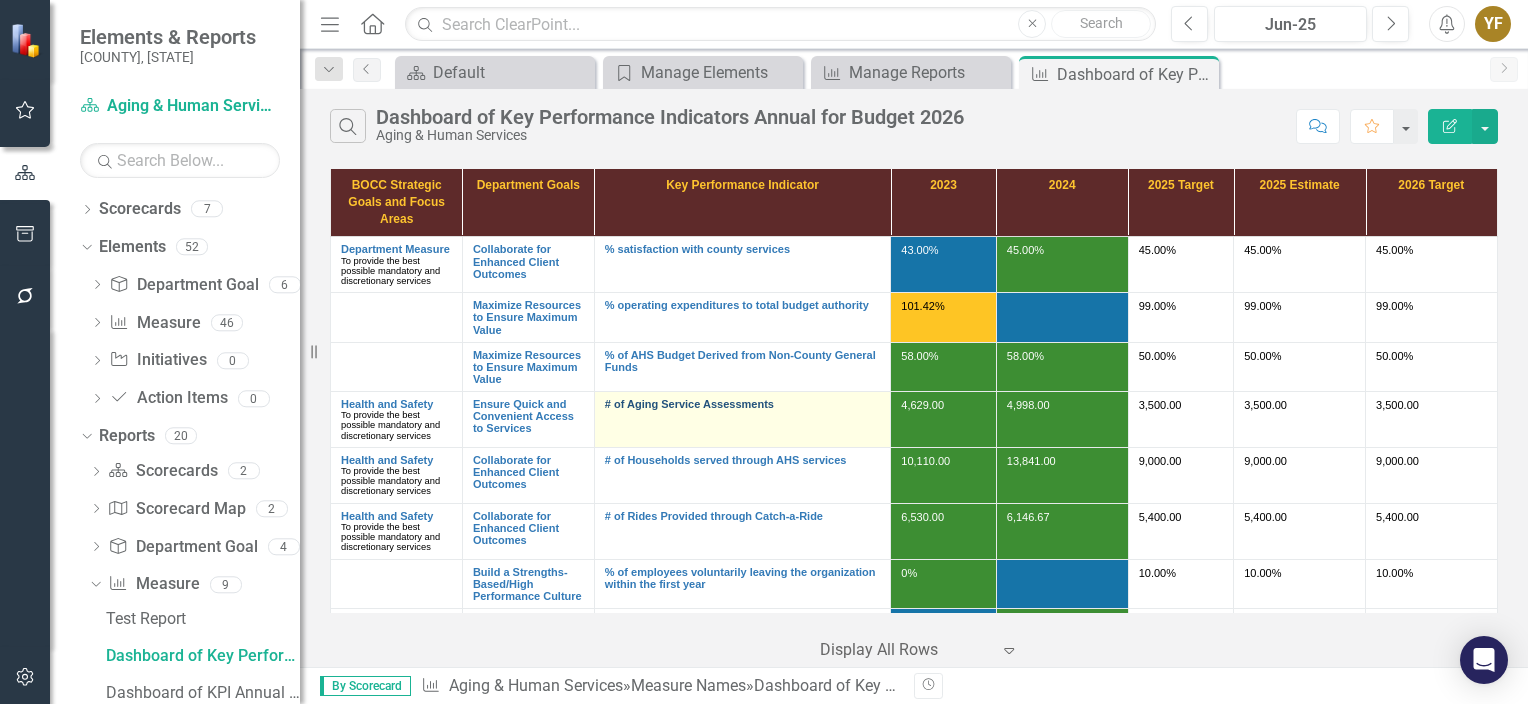 click on "# of Aging Service Assessments" at bounding box center (742, 404) 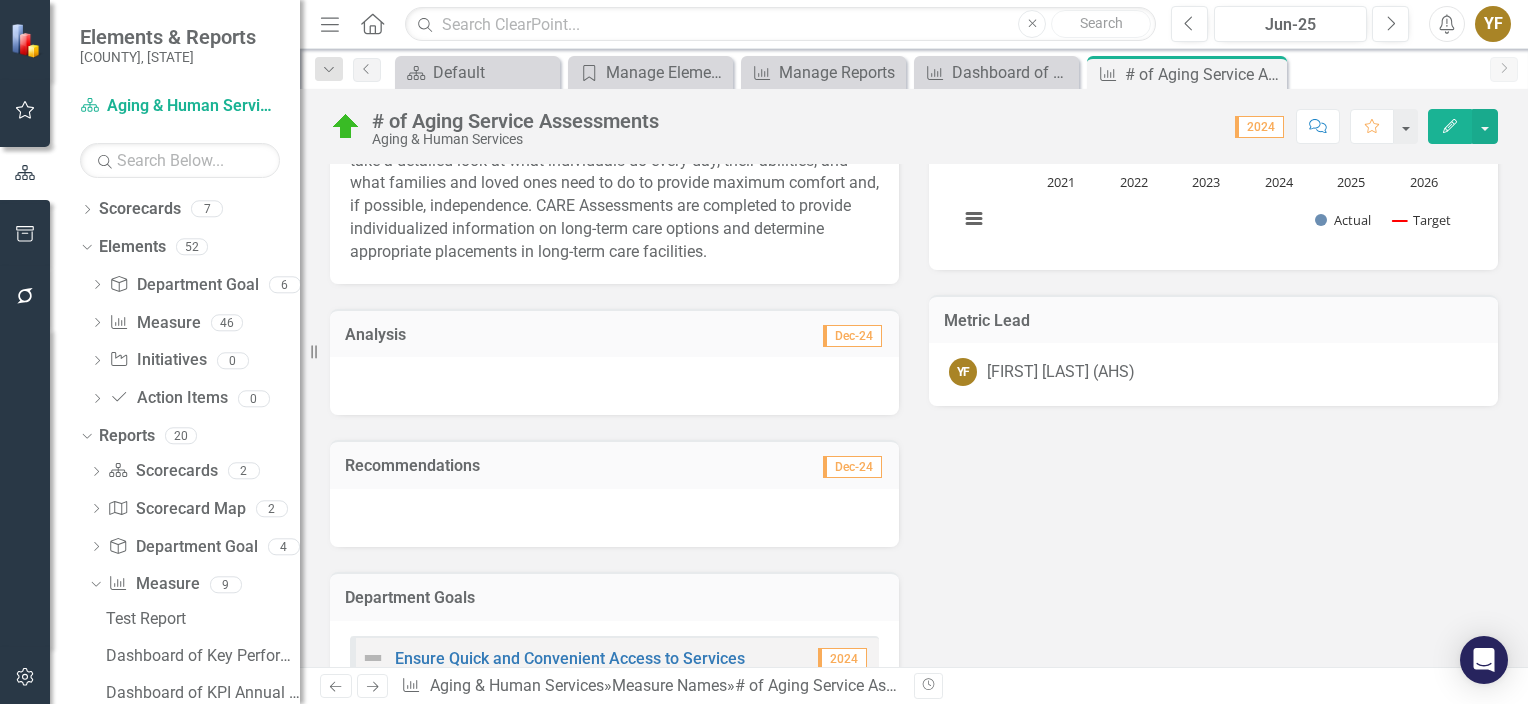 scroll, scrollTop: 300, scrollLeft: 0, axis: vertical 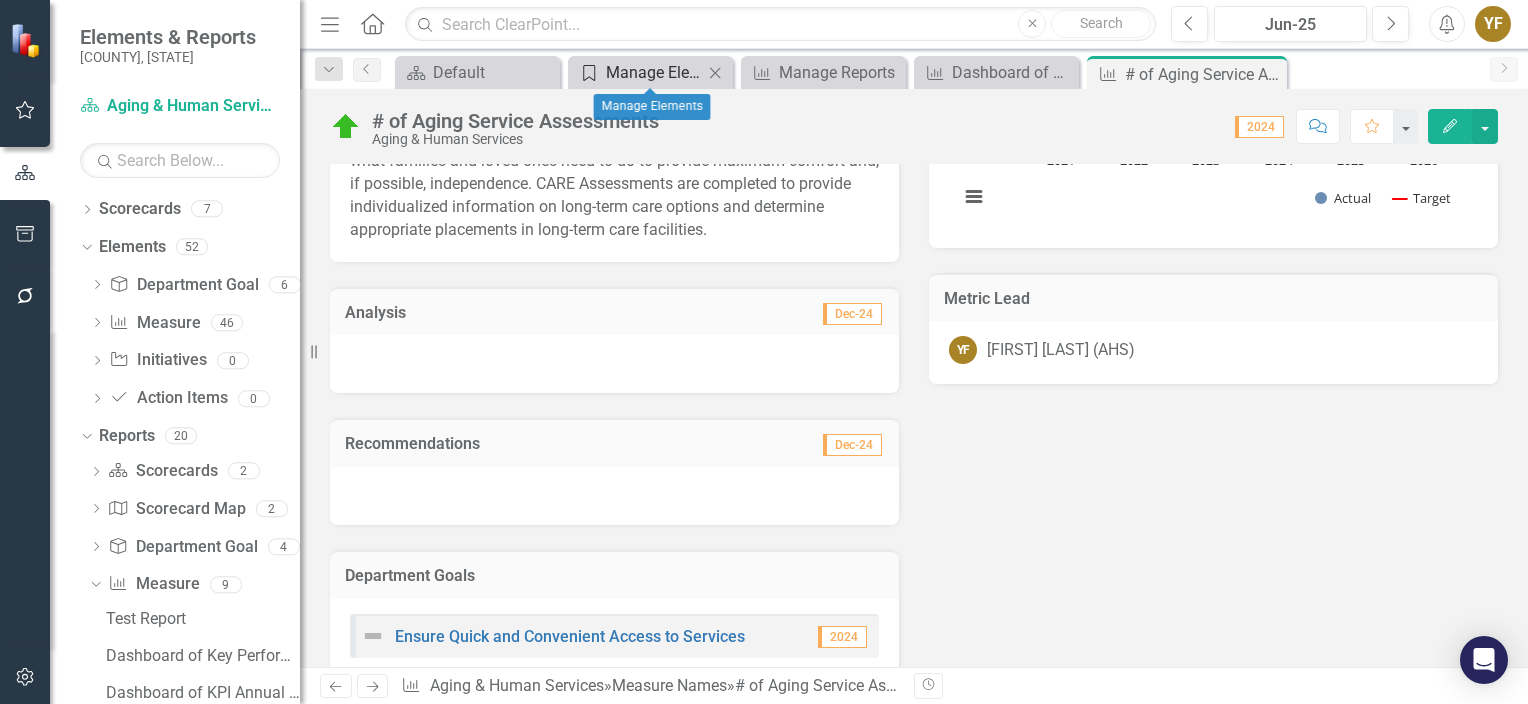 click on "Manage Elements" at bounding box center [654, 72] 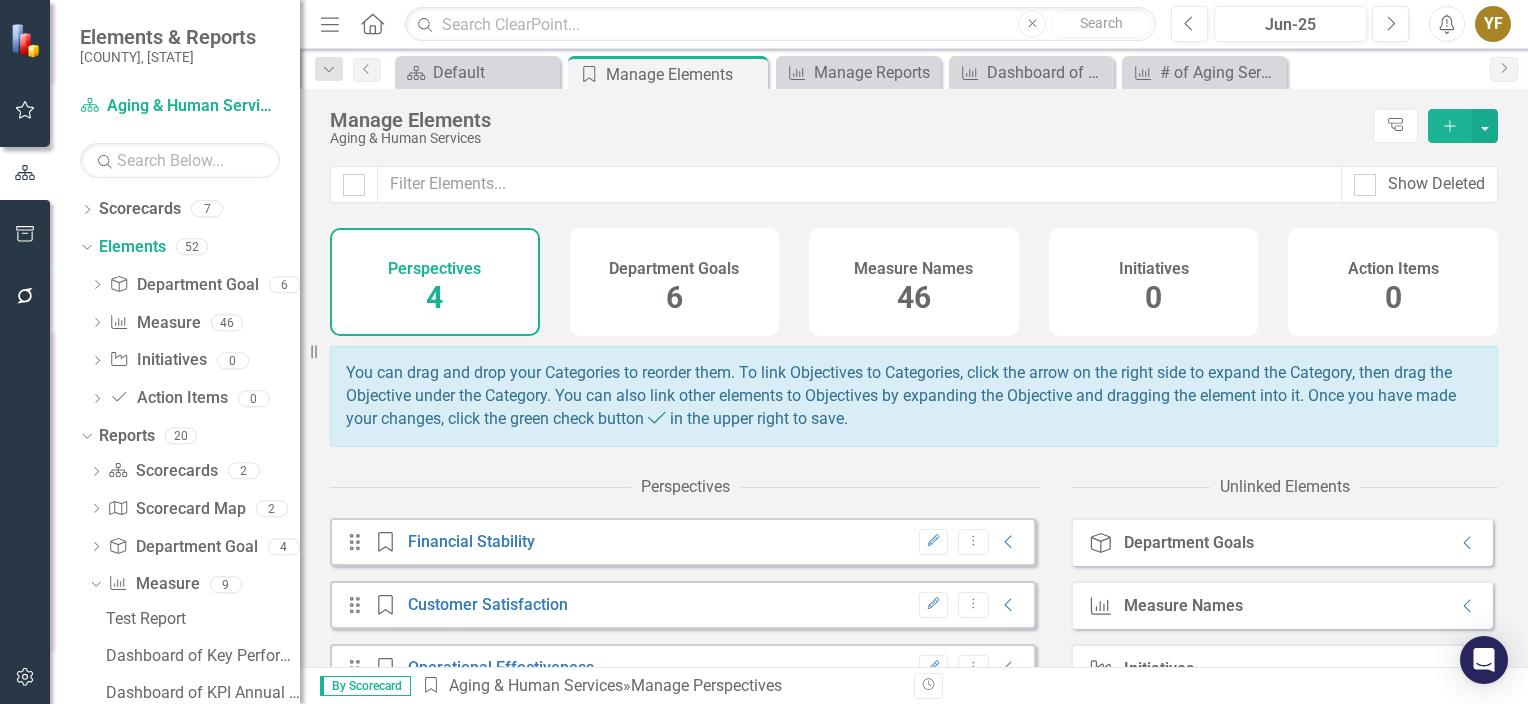 click on "46" at bounding box center (914, 297) 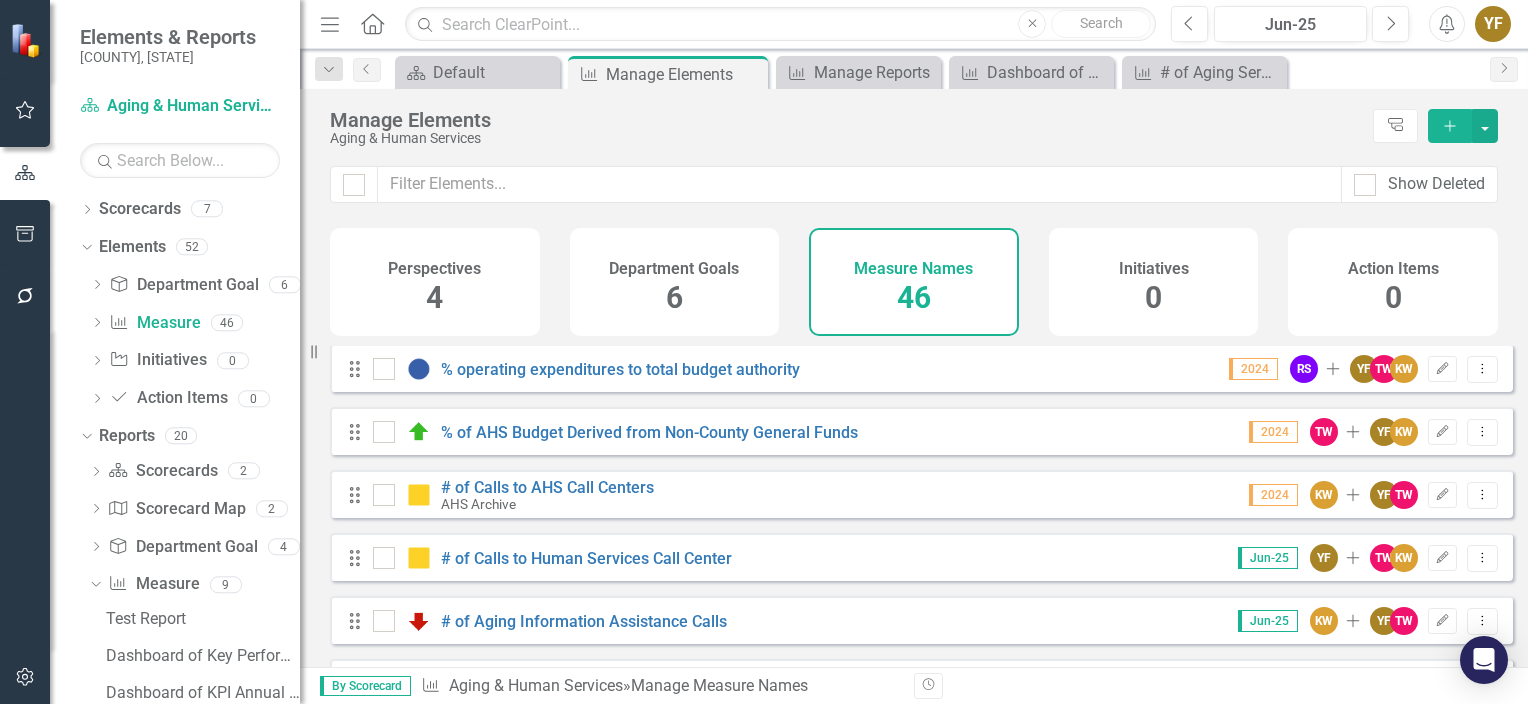 scroll, scrollTop: 100, scrollLeft: 0, axis: vertical 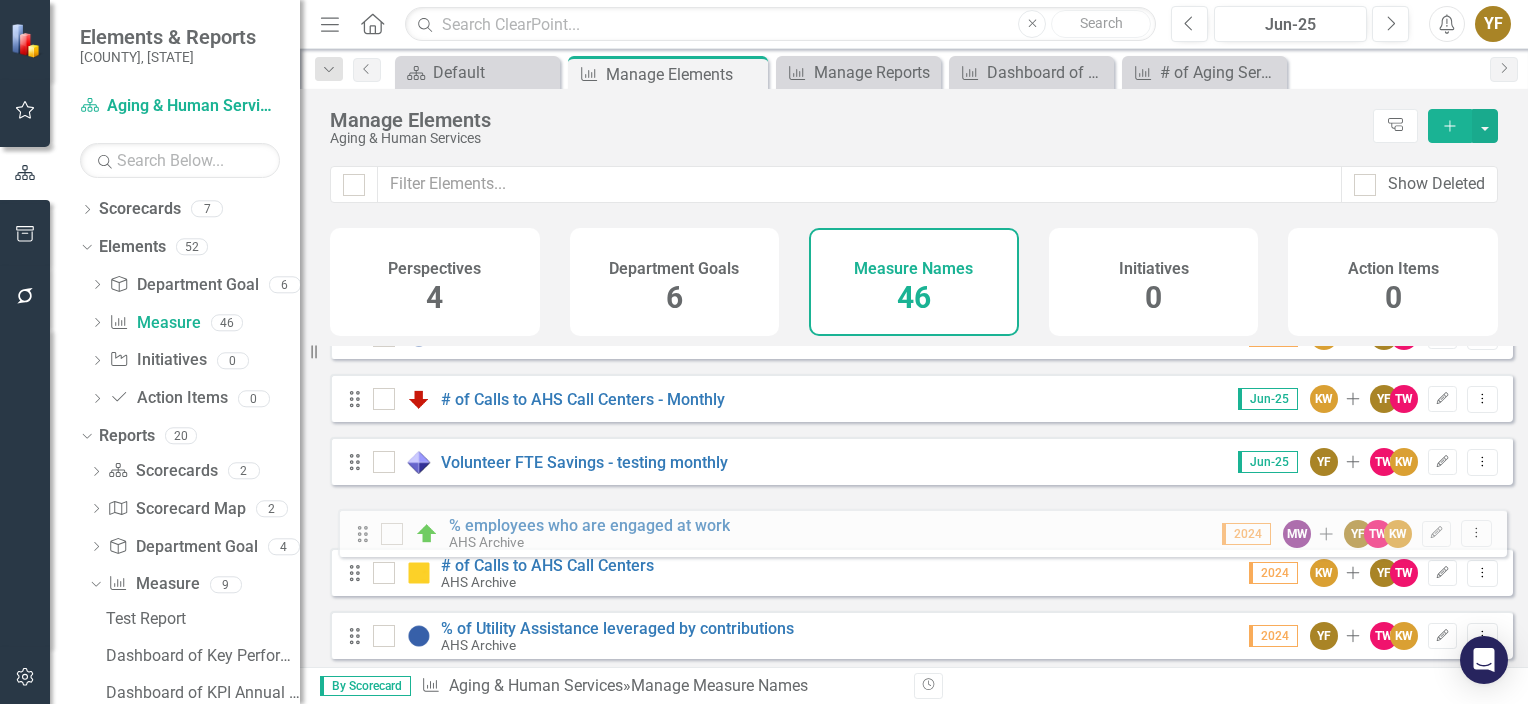 drag, startPoint x: 352, startPoint y: 395, endPoint x: 360, endPoint y: 531, distance: 136.23509 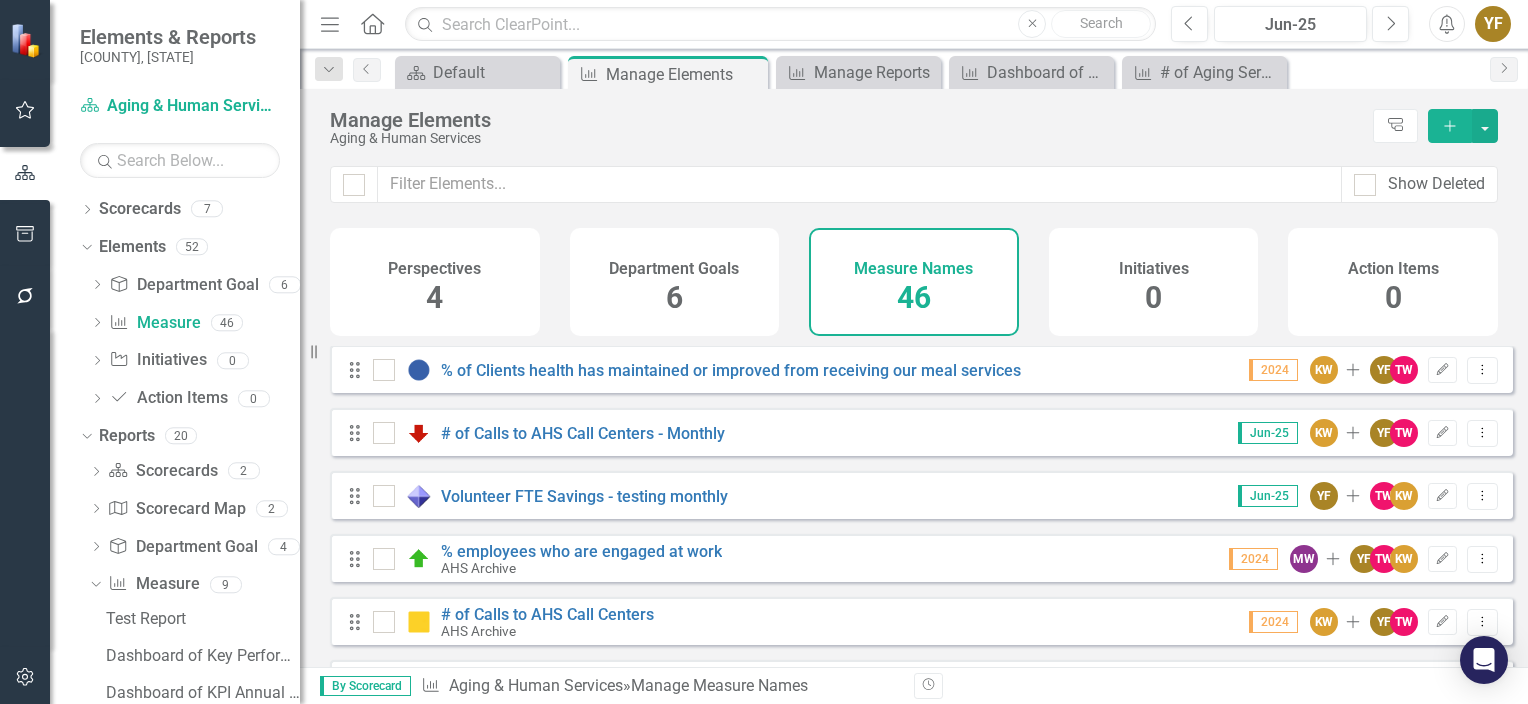scroll, scrollTop: 1791, scrollLeft: 0, axis: vertical 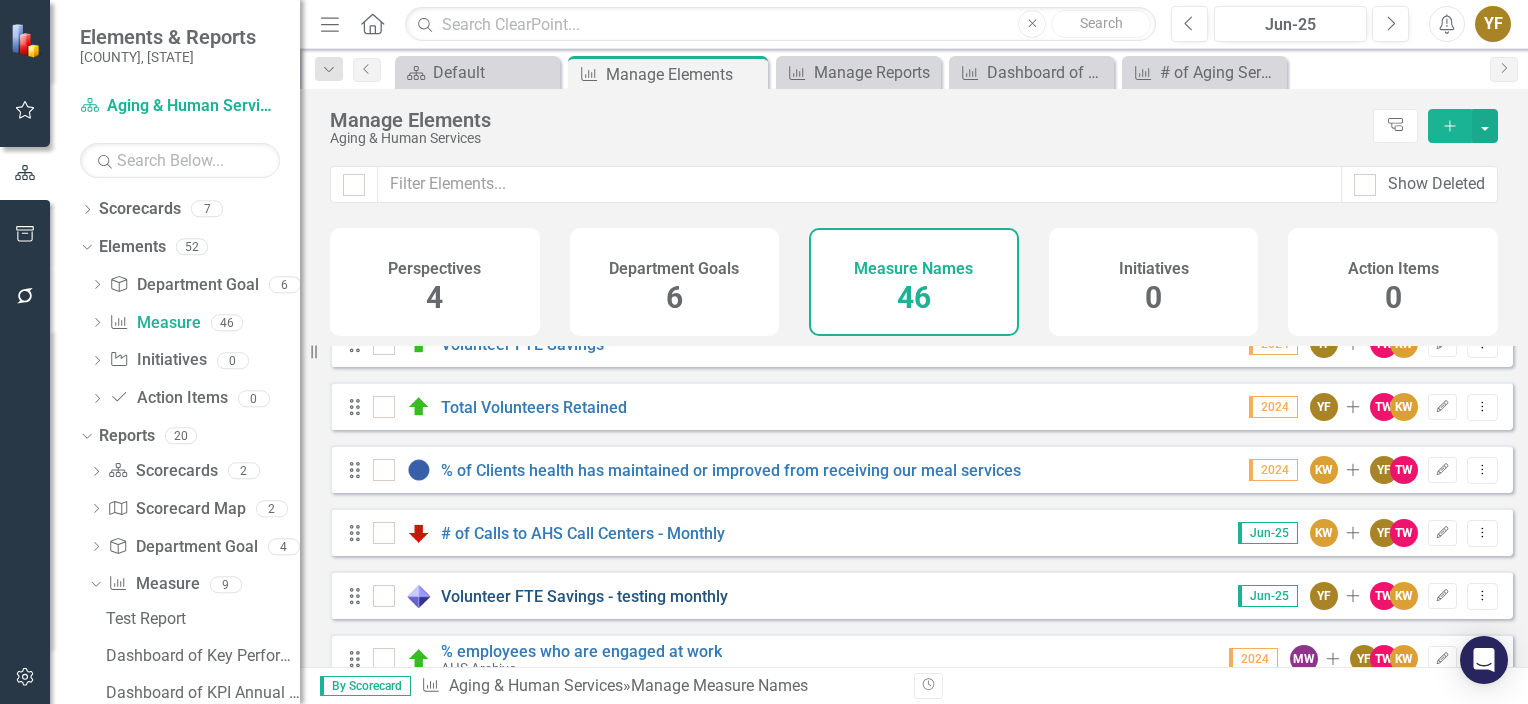 click on "Volunteer FTE Savings - testing monthly" at bounding box center (584, 596) 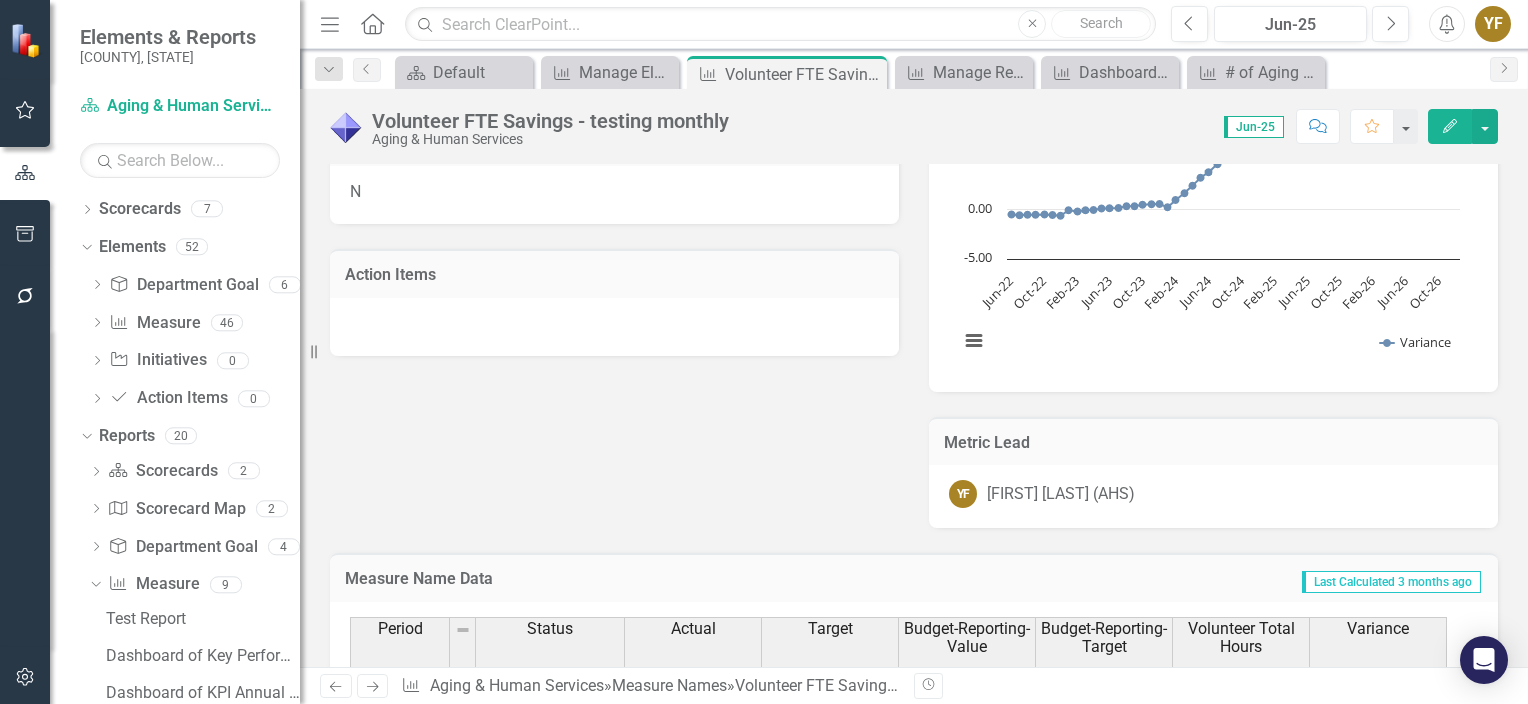 scroll, scrollTop: 1176, scrollLeft: 0, axis: vertical 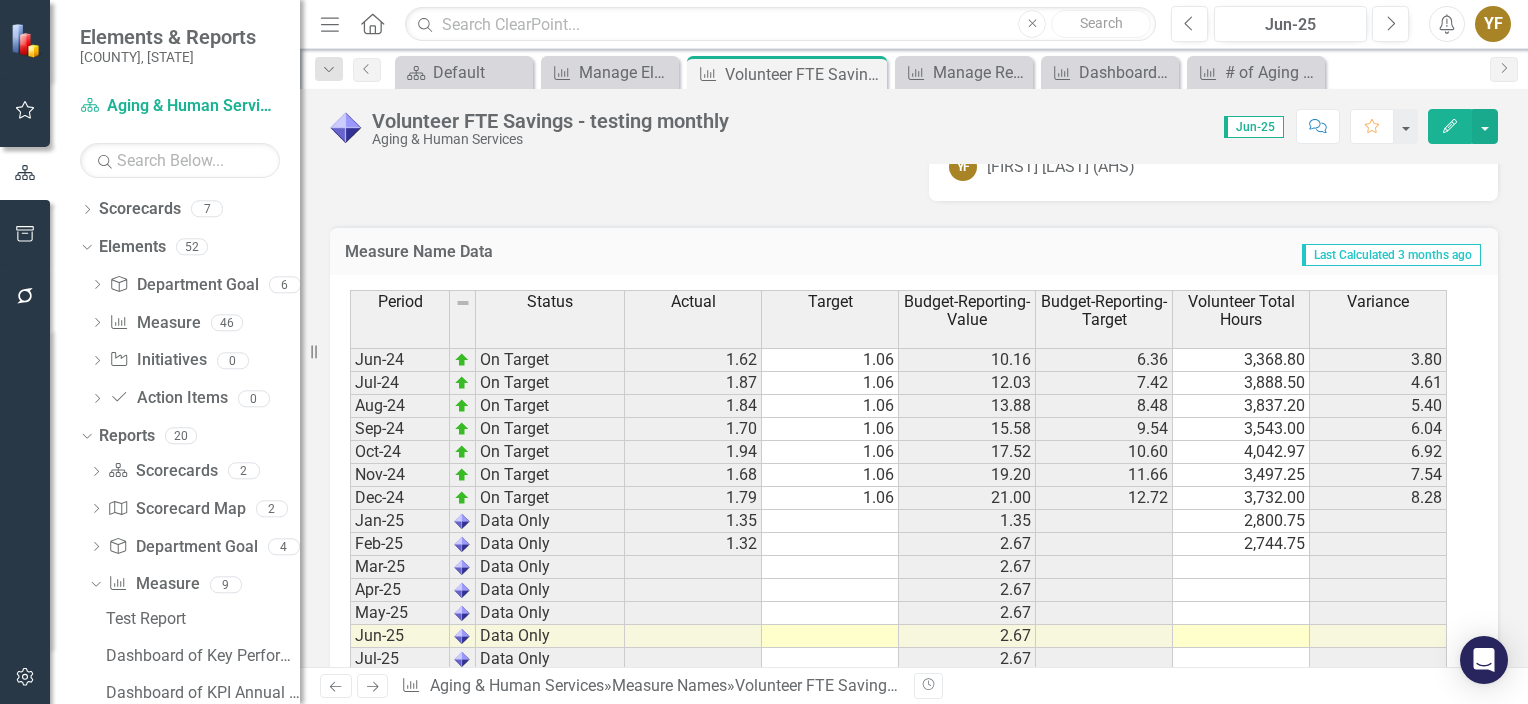 click on "Oct-23 On Target 1.17 1.00 10.51 10.00 2,424.22 0.51 Nov-23 On Target 1.03 1.00 11.54 11.00 2,147.40 0.54 Dec-23 On Target 1.04 1.00 12.58 12.00 2,156.00 0.58 Jan-24 On Target 1.29 1.06 1.29 1.06 2,692.75 0.23 Feb-24 On Target 1.80 1.06 3.10 2.12 3,749.93 0.98 Mar-24 On Target 1.75 1.06 4.85 3.18 3,639.14 1.67 Apr-24 On Target 1.80 1.06 6.65 4.24 3,754.33 2.41 May-24 On Target 1.89 1.06 8.54 5.30 3,930.25 3.24 Jun-24 On Target 1.62 1.06 10.16 6.36 3,368.80 3.80 Jul-24 On Target 1.87 1.06 12.03 7.42 3,888.50 4.61 Aug-24 On Target 1.84 1.06 13.88 8.48 3,837.20 5.40 Sep-24 On Target 1.70 1.06 15.58 9.54 3,543.00 6.04 Oct-24 On Target 1.94 1.06 17.52 10.60 4,042.97 6.92 Nov-24 On Target 1.68 1.06 19.20 11.66 3,497.25 7.54 Dec-24 On Target 1.79 1.06 21.00 12.72 3,732.00 8.28 Jan-25 Data Only 1.35 1.35 2,800.75 Feb-25 Data Only 1.32 2.67 2,744.75 Mar-25 Data Only 2.67 Apr-25 Data Only 2.67 May-25 Data Only 2.67 Jun-25 Data Only 2.67 Jul-25 Data Only 2.67 Aug-25 Data Only 2.67 Sep-25 Data Only 2.67 Oct-25 Data Only" at bounding box center (898, 613) 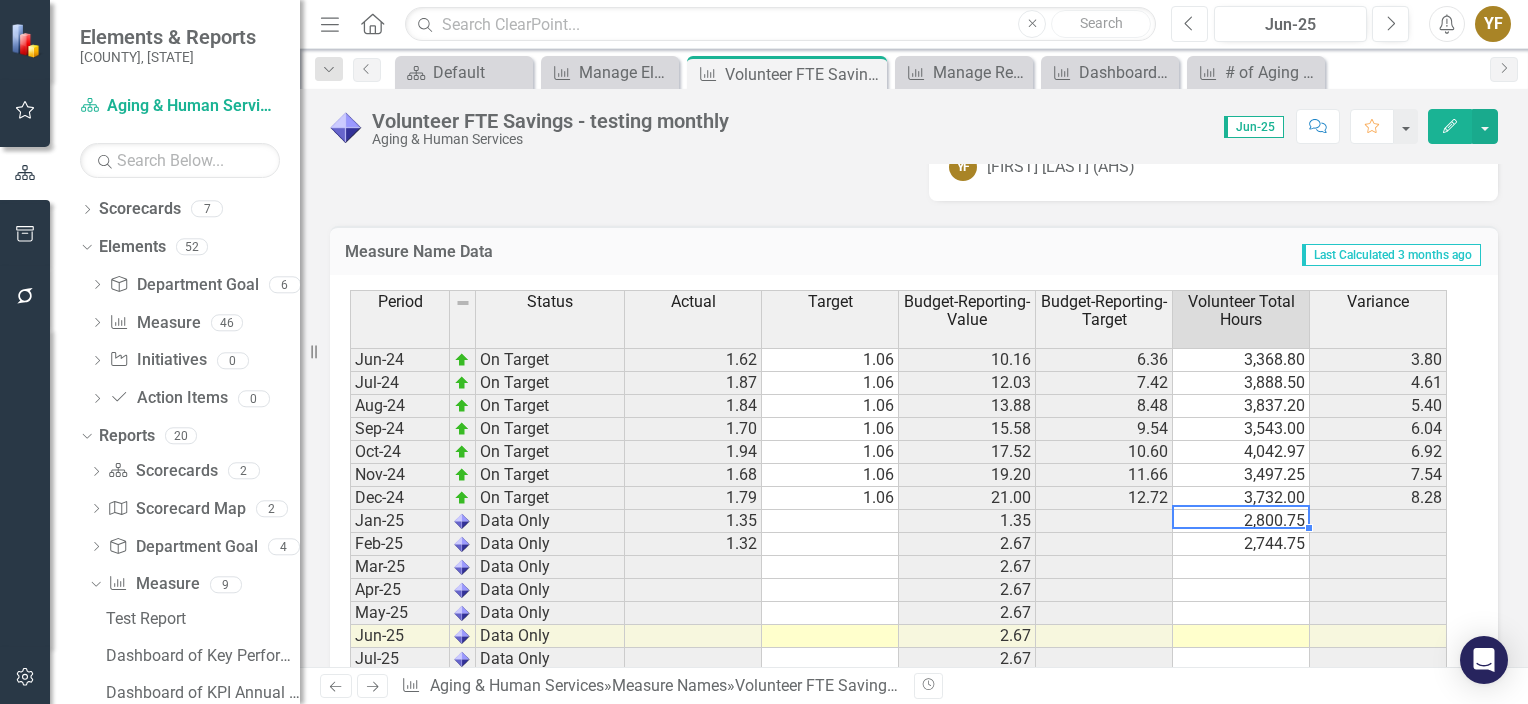 click on "Previous" at bounding box center (1189, 24) 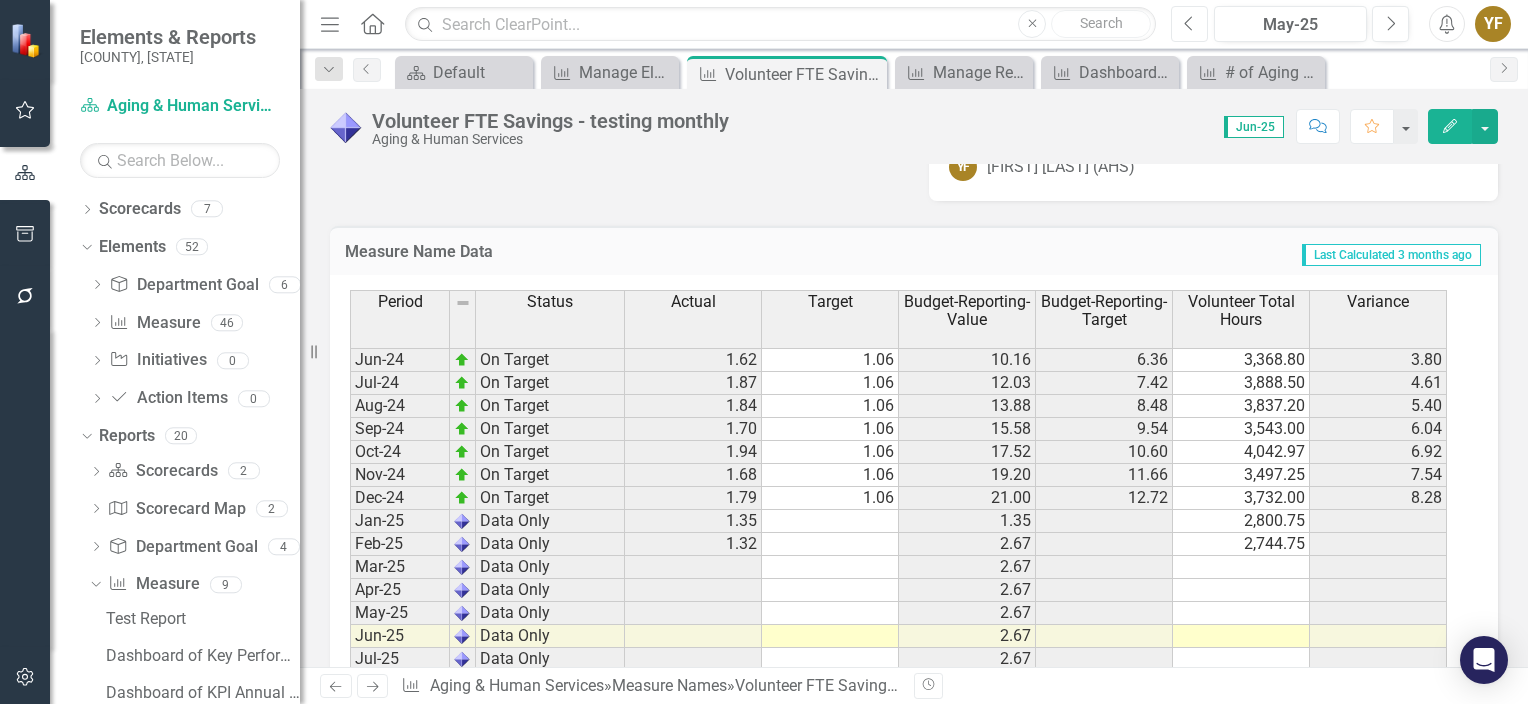 click on "Previous" at bounding box center [1189, 24] 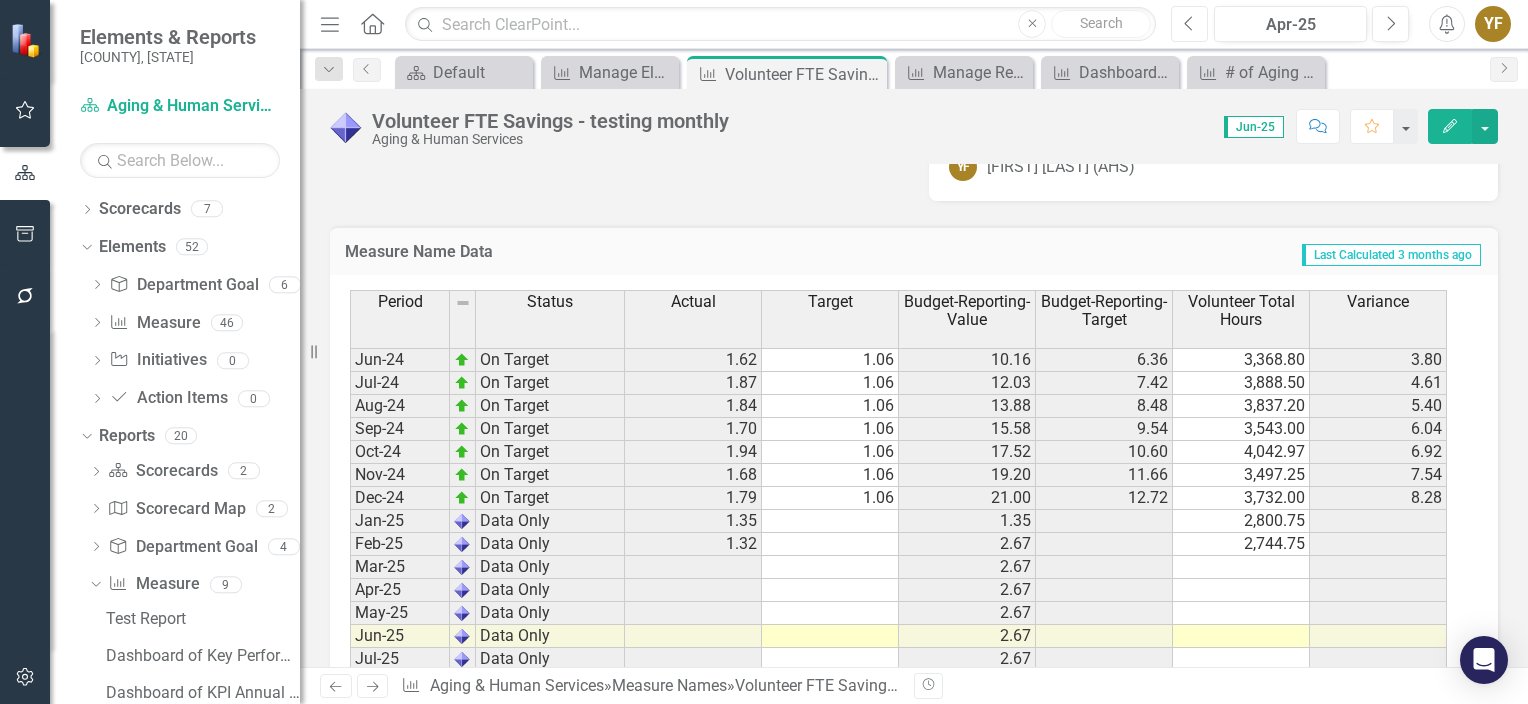 click on "Previous" at bounding box center [1189, 24] 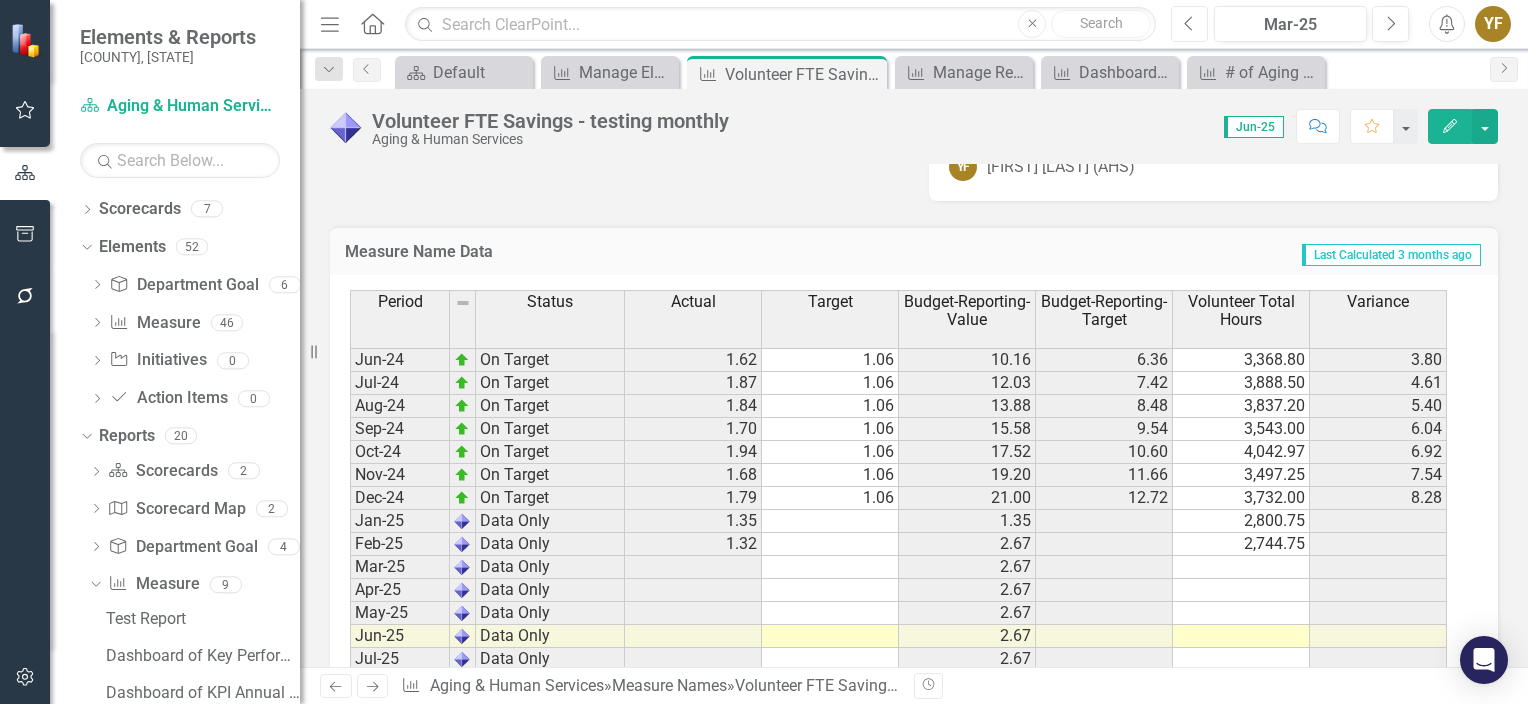 click on "Previous" at bounding box center [1189, 24] 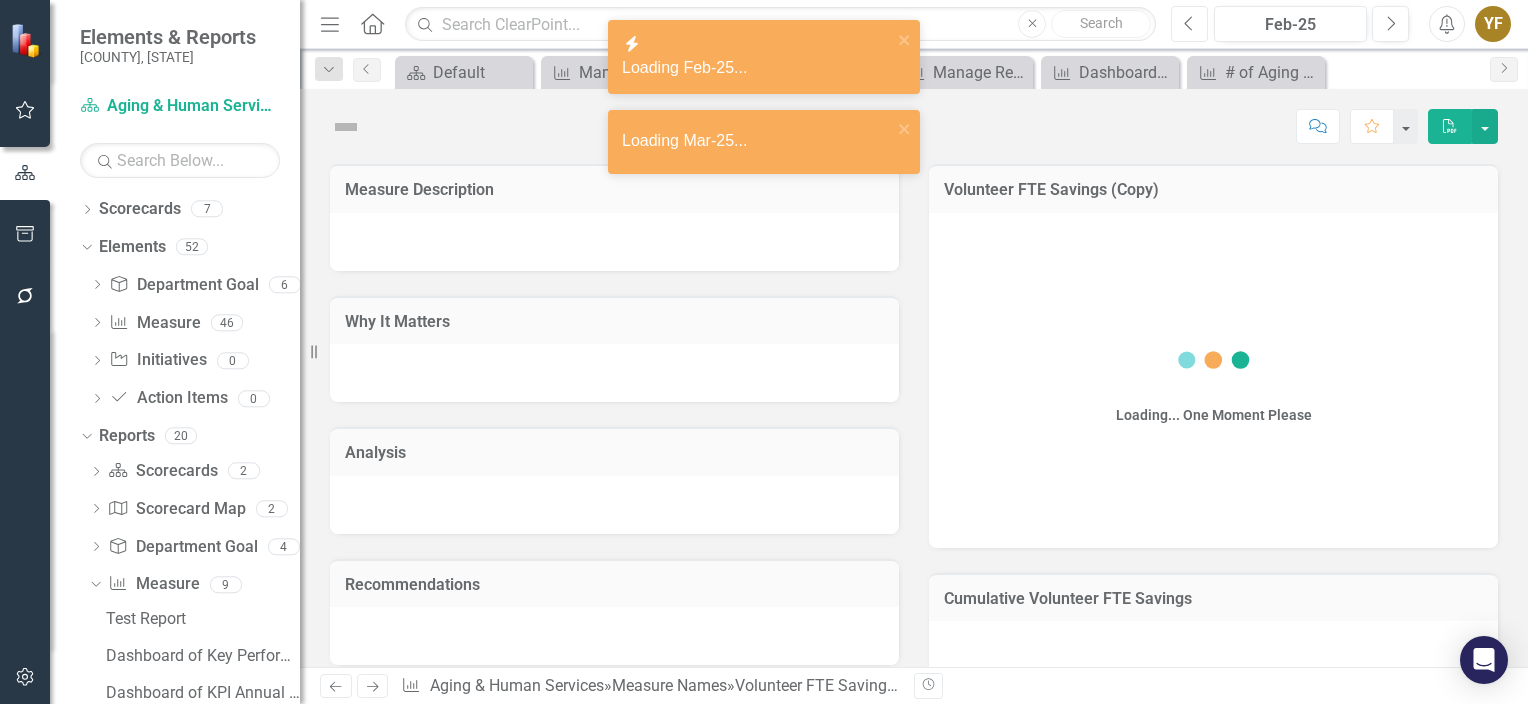 click on "Previous" at bounding box center (1189, 24) 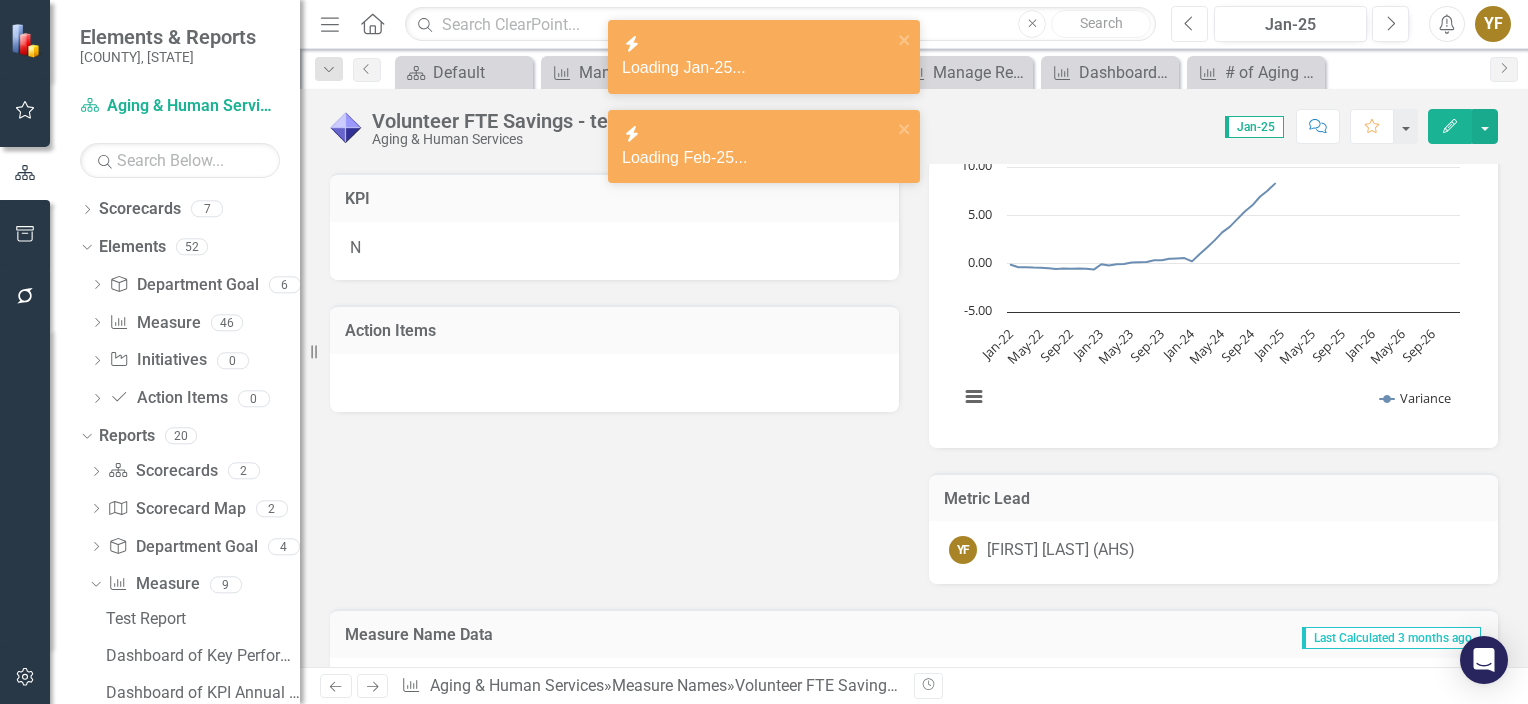 scroll, scrollTop: 1200, scrollLeft: 0, axis: vertical 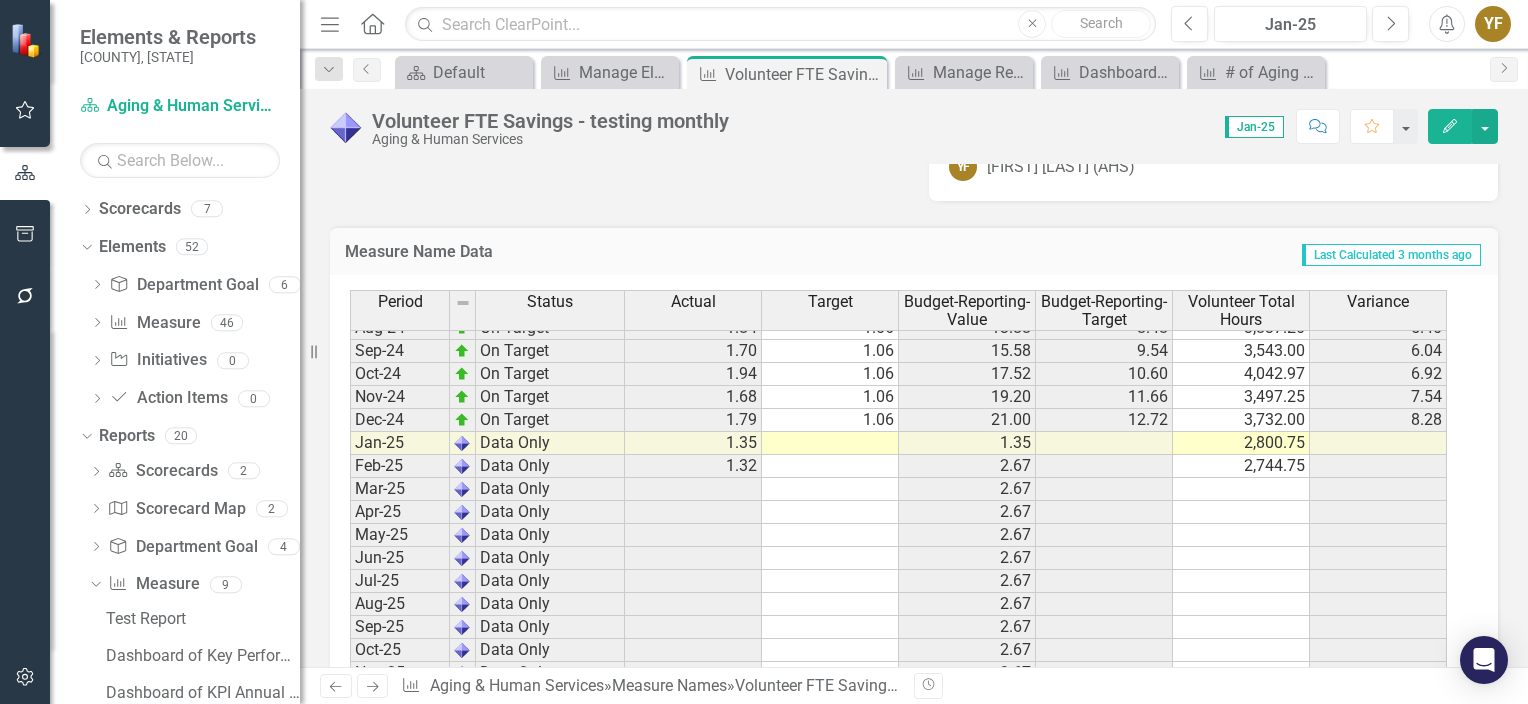 click on "Oct-23 On Target 1.17 1.00 10.51 10.00 2,424.22 0.51 Nov-23 On Target 1.03 1.00 11.54 11.00 2,147.40 0.54 Dec-23 On Target 1.04 1.00 12.58 12.00 2,156.00 0.58 Jan-24 On Target 1.29 1.06 1.29 1.06 2,692.75 0.23 Feb-24 On Target 1.80 1.06 3.10 2.12 3,749.93 0.98 Mar-24 On Target 1.75 1.06 4.85 3.18 3,639.14 1.67 Apr-24 On Target 1.80 1.06 6.65 4.24 3,754.33 2.41 May-24 On Target 1.89 1.06 8.54 5.30 3,930.25 3.24 Jun-24 On Target 1.62 1.06 10.16 6.36 3,368.80 3.80 Jul-24 On Target 1.87 1.06 12.03 7.42 3,888.50 4.61 Aug-24 On Target 1.84 1.06 13.88 8.48 3,837.20 5.40 Sep-24 On Target 1.70 1.06 15.58 9.54 3,543.00 6.04 Oct-24 On Target 1.94 1.06 17.52 10.60 4,042.97 6.92 Nov-24 On Target 1.68 1.06 19.20 11.66 3,497.25 7.54 Dec-24 On Target 1.79 1.06 21.00 12.72 3,732.00 8.28 Jan-25 Data Only 1.35 1.35 2,800.75 Feb-25 Data Only 1.32 2.67 2,744.75 Mar-25 Data Only 2.67 Apr-25 Data Only 2.67 May-25 Data Only 2.67 Jun-25 Data Only 2.67 Jul-25 Data Only 2.67 Aug-25 Data Only 2.67 Sep-25 Data Only 2.67 Oct-25 Data Only" at bounding box center (898, 535) 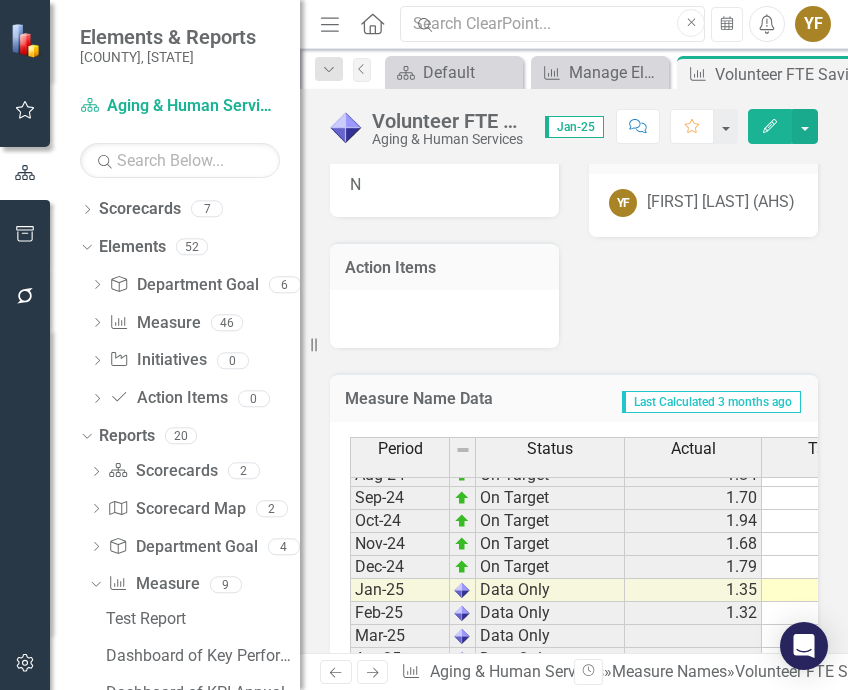 scroll, scrollTop: 2567, scrollLeft: 0, axis: vertical 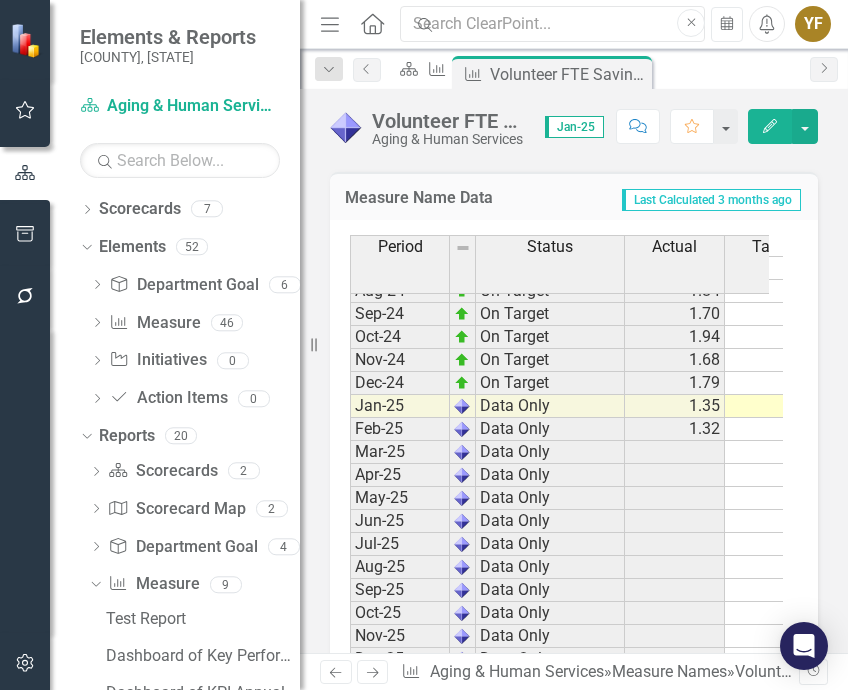click on "Menu" at bounding box center [330, 23] 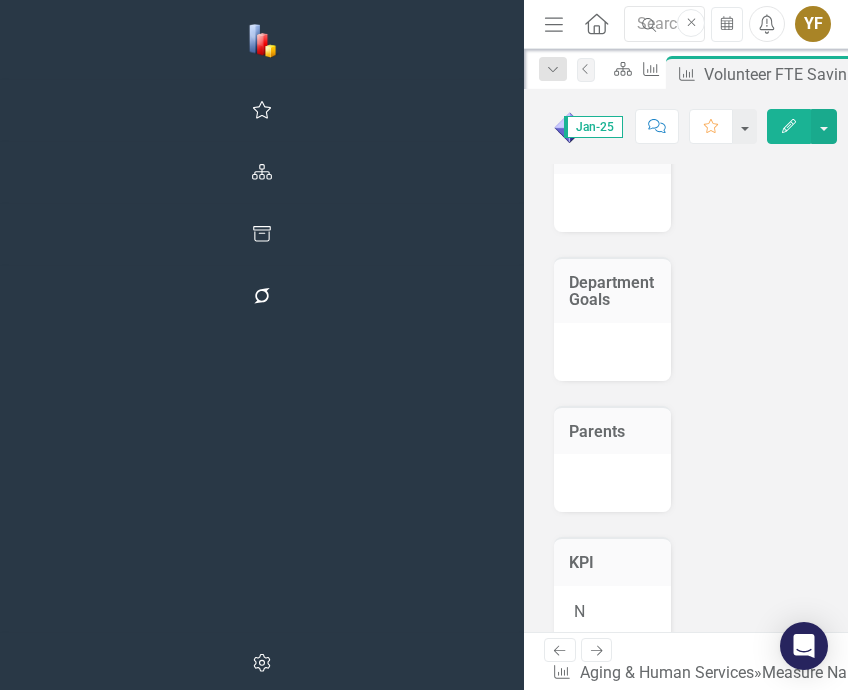scroll, scrollTop: 1708, scrollLeft: 0, axis: vertical 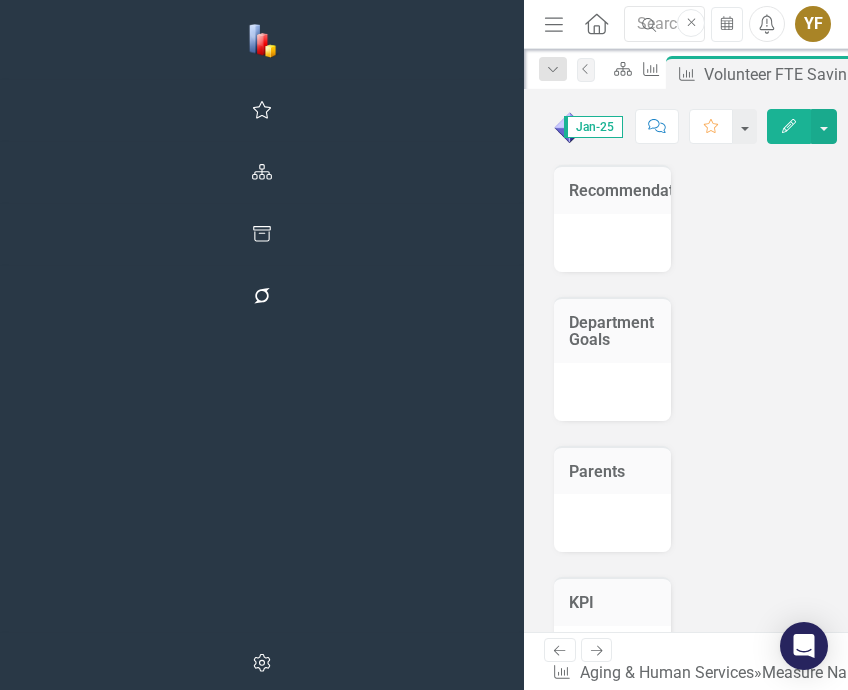 click on "2,800.75" at bounding box center (1107, 1428) 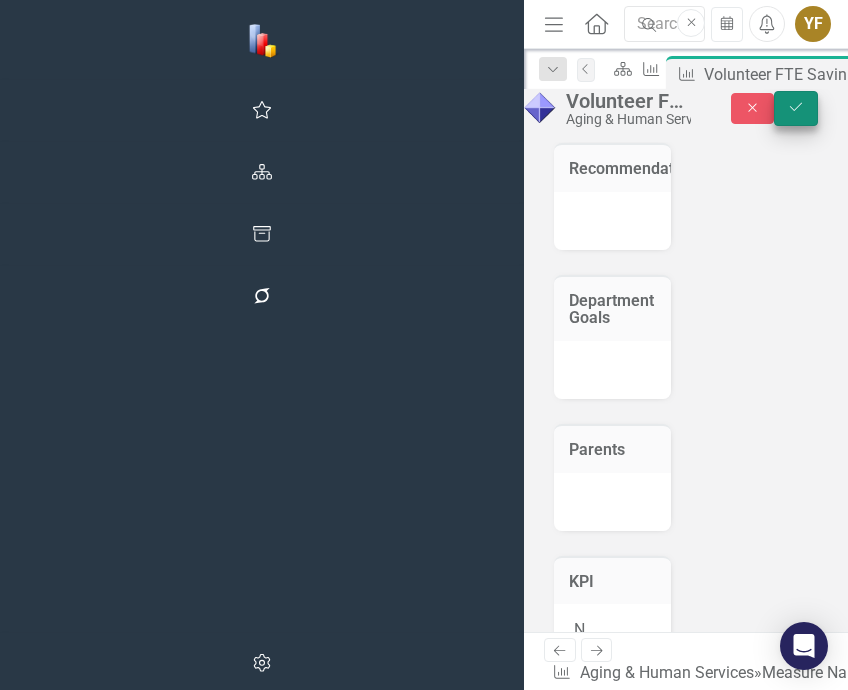type on "2832.15" 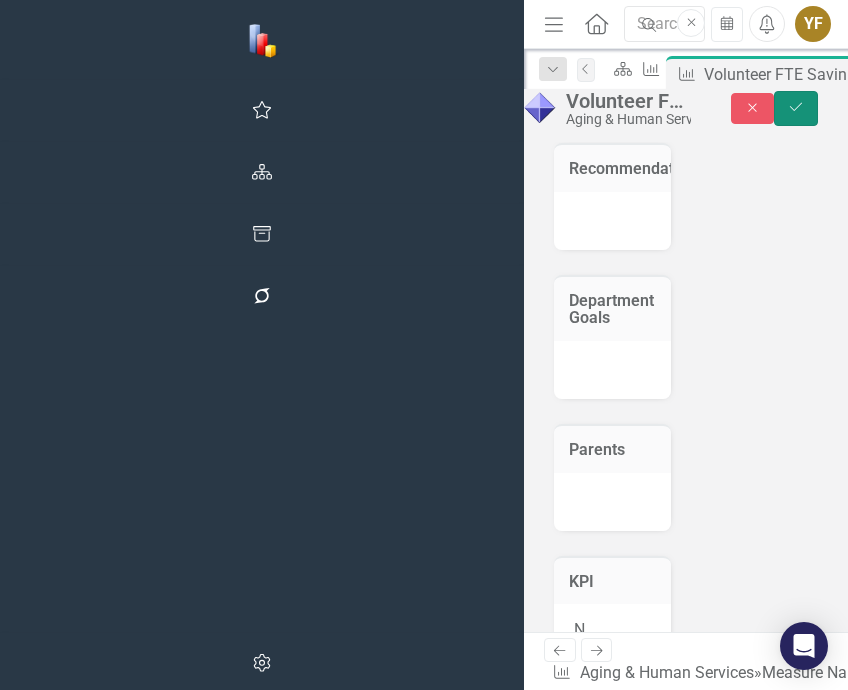 click on "Save" at bounding box center (796, 108) 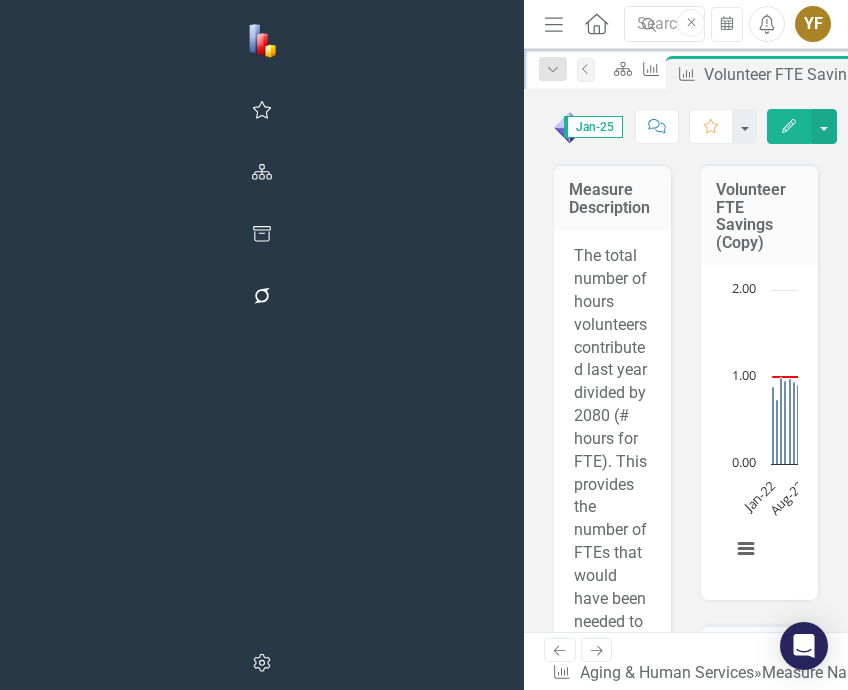 click on "Jan-25" at bounding box center [593, 127] 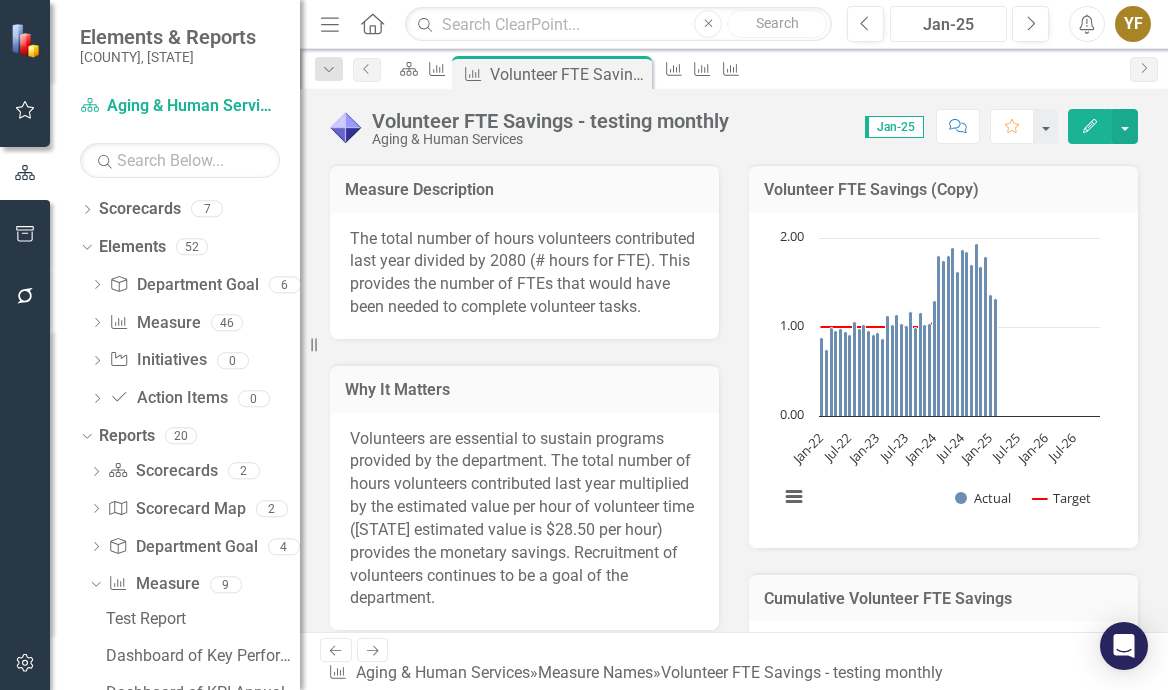 click on "Jan-25" at bounding box center [948, 25] 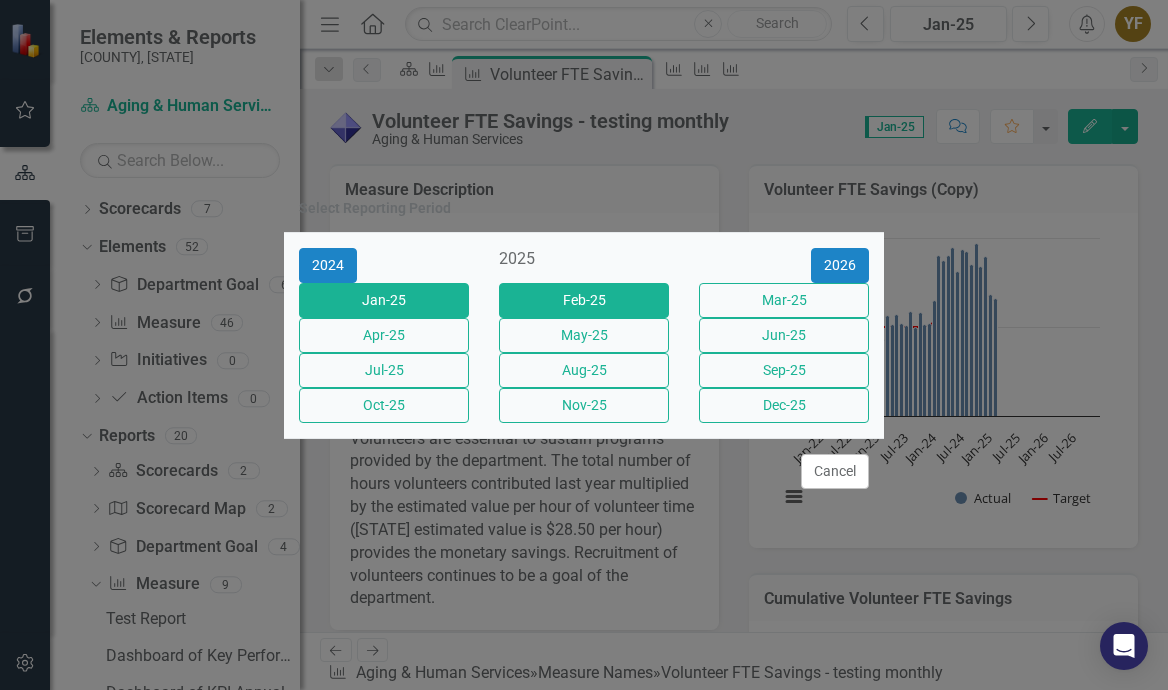 click on "Feb-25" at bounding box center (584, 300) 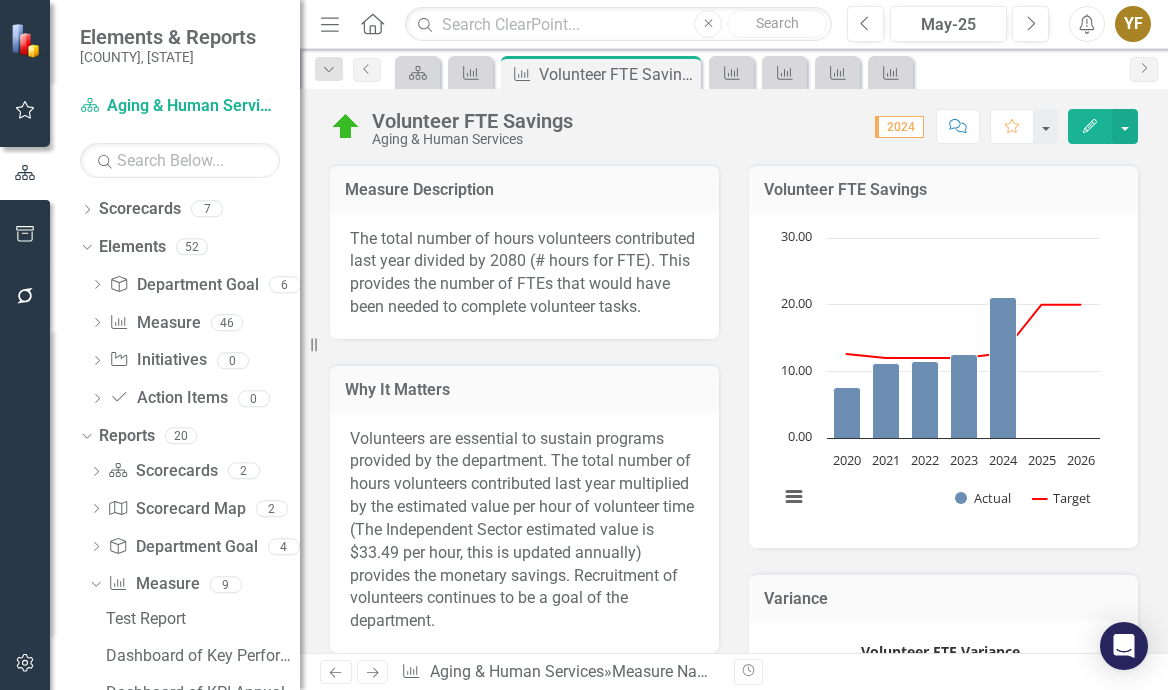 scroll, scrollTop: 0, scrollLeft: 0, axis: both 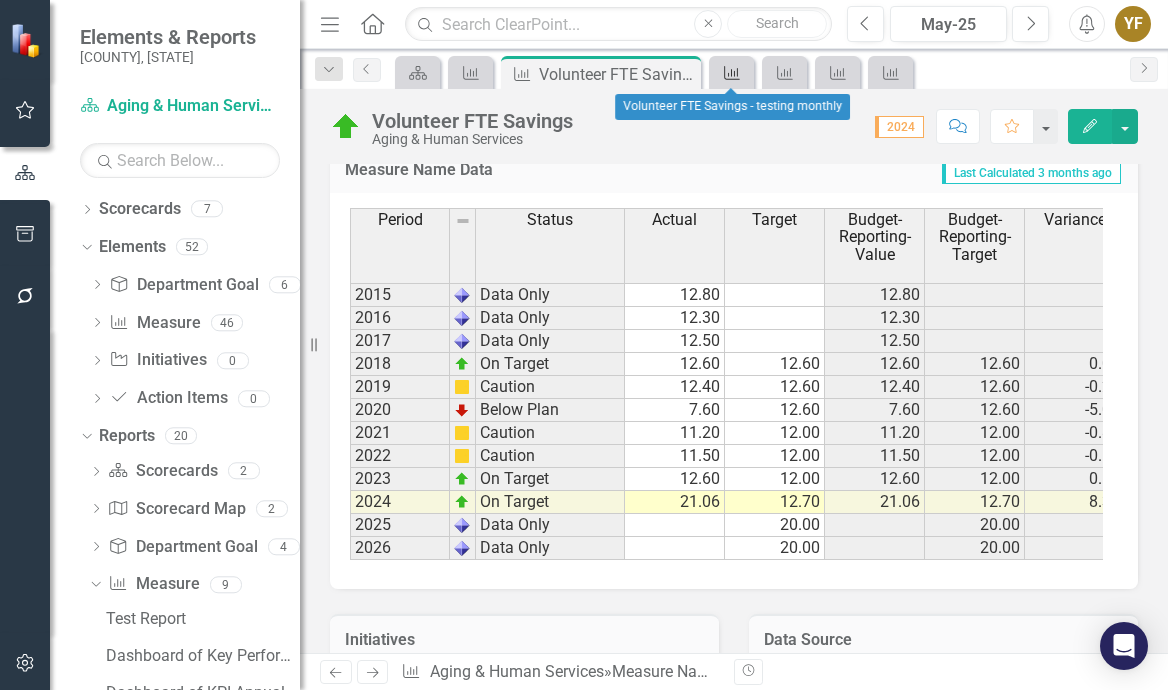 click on "Measure Name" at bounding box center (732, 73) 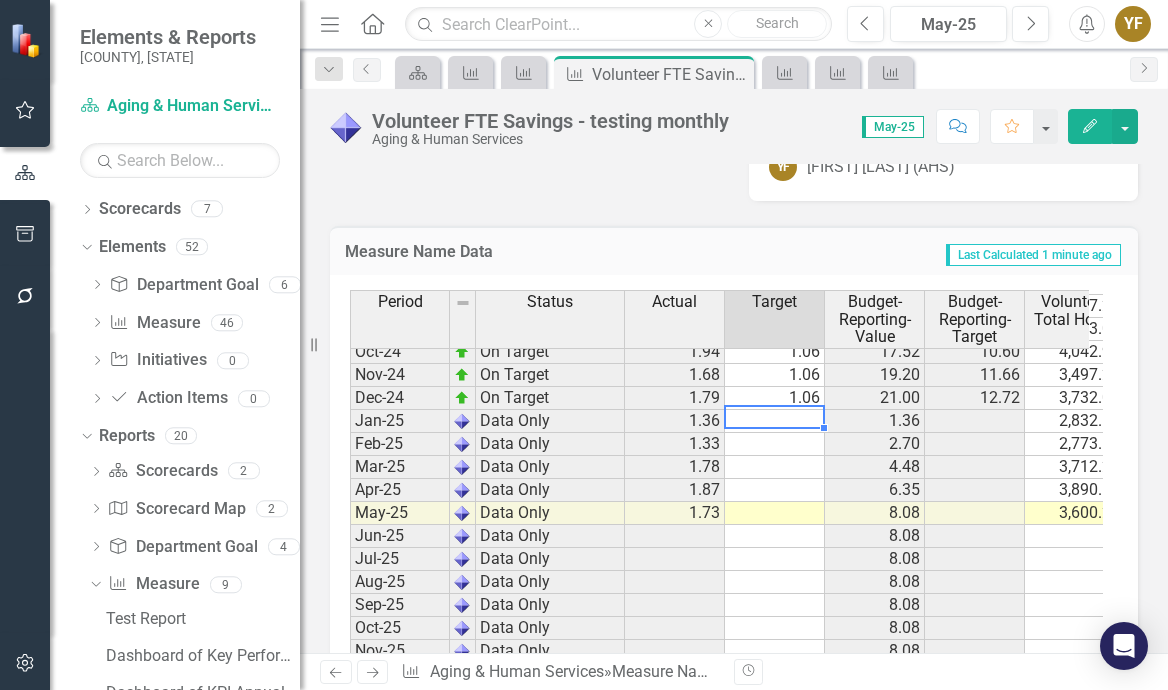 click at bounding box center [775, 421] 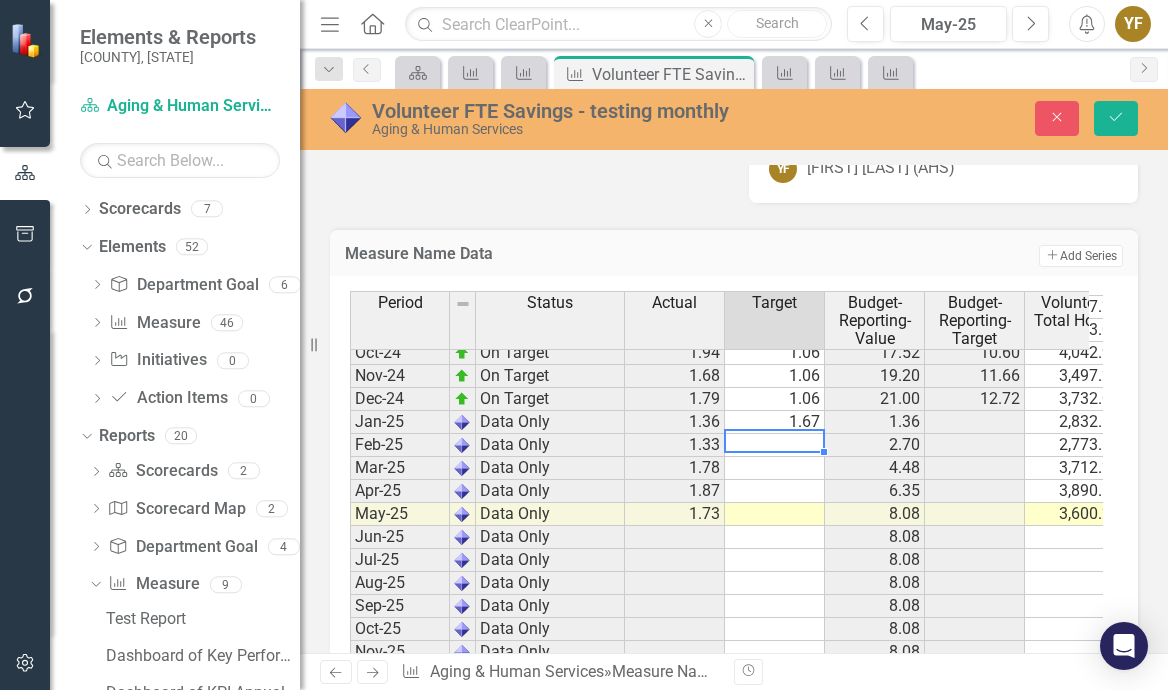 click on "1.67" at bounding box center [775, 77] 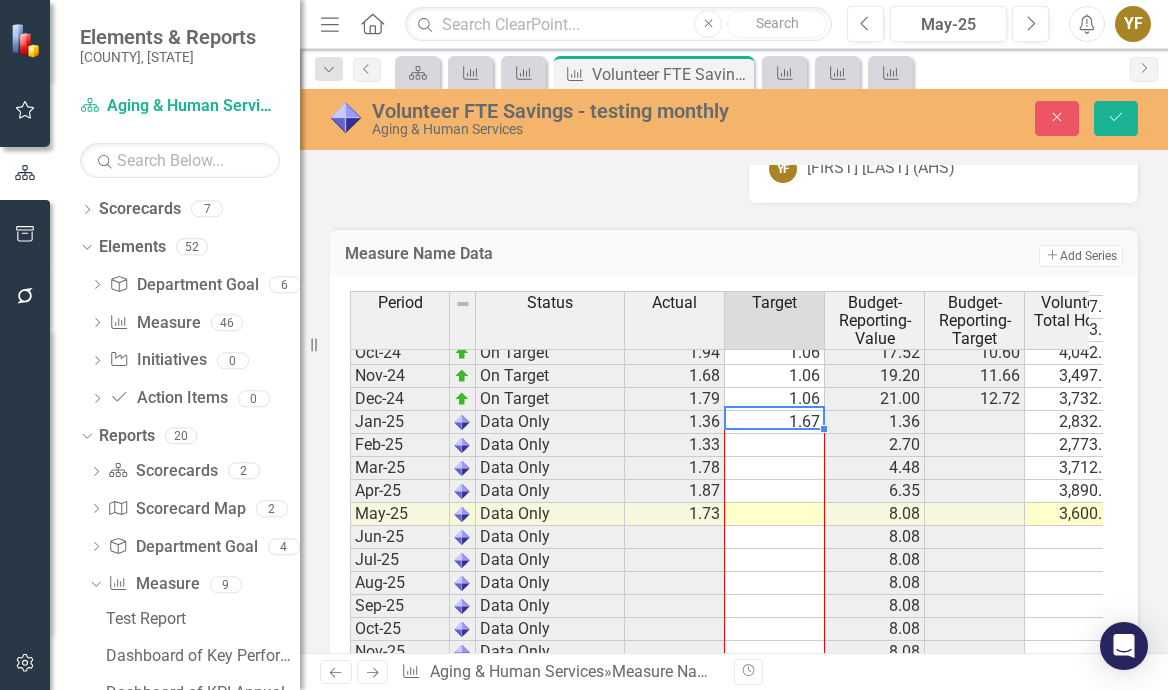 drag, startPoint x: 824, startPoint y: 428, endPoint x: 796, endPoint y: 613, distance: 187.10692 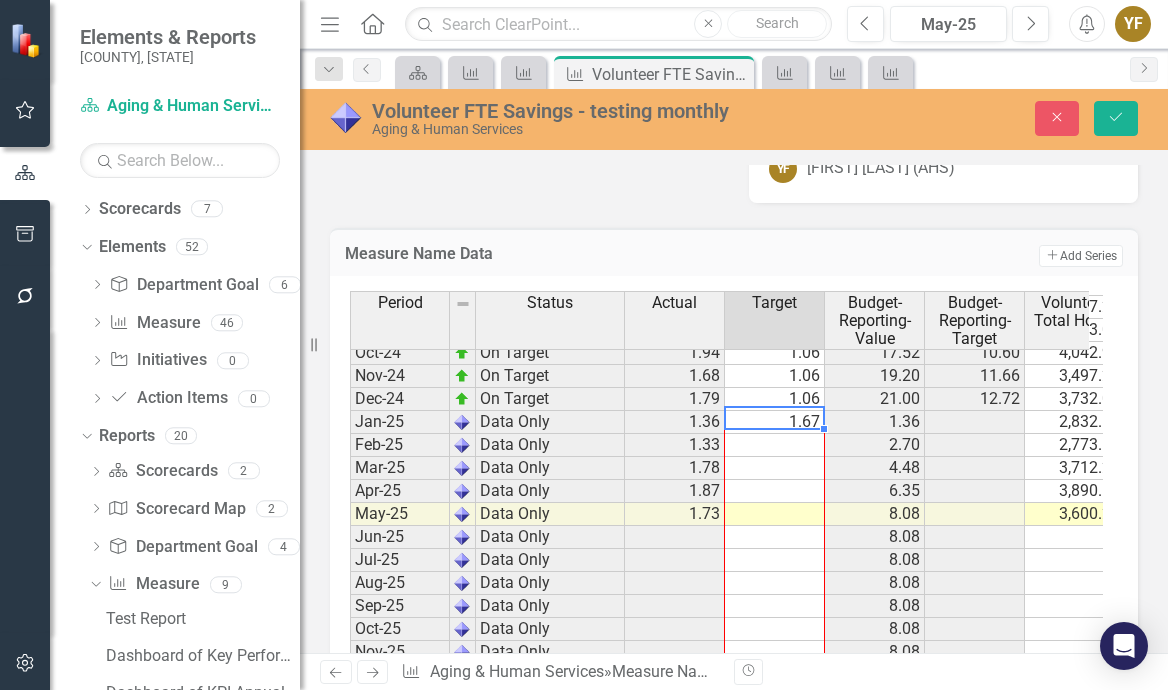 click on "Period Status Actual Target Budget-Reporting-Value Budget-Reporting-Target Volunteer Total Hours Variance Oct-23 On Target 1.17 1.00 10.51 10.00 2,424.22 0.51 Nov-23 On Target 1.03 1.00 11.54 11.00 2,147.40 0.54 Dec-23 On Target 1.04 1.00 12.58 12.00 2,156.00 0.58 Jan-24 On Target 1.29 1.06 1.29 1.06 2,692.75 0.23 Feb-24 On Target 1.80 1.06 3.10 2.12 3,749.93 0.98 Mar-24 On Target 1.75 1.06 4.85 3.18 3,639.14 1.67 Apr-24 On Target 1.80 1.06 6.65 4.24 3,754.33 2.41 May-24 On Target 1.89 1.06 8.54 5.30 3,930.25 3.24 Jun-24 On Target 1.62 1.06 10.16 6.36 3,368.80 3.80 Jul-24 On Target 1.87 1.06 12.03 7.42 3,888.50 4.61 Aug-24 On Target 1.84 1.06 13.88 8.48 3,837.20 5.40 Sep-24 On Target 1.70 1.06 15.58 9.54 3,543.00 6.04 Oct-24 On Target 1.94 1.06 17.52 10.60 4,042.97 6.92 Nov-24 On Target 1.68 1.06 19.20 11.66 3,497.25 7.54 Dec-24 On Target 1.79 1.06 21.00 12.72 3,732.00 8.28 Jan-25 Data Only 1.36 1.67 1.36 2,832.15 Feb-25 Data Only 1.33 2.70 2,773.64 Mar-25 Data Only 1.78 4.48 3,712.25 Apr-25 Data Only 1.87" at bounding box center (350, 484) 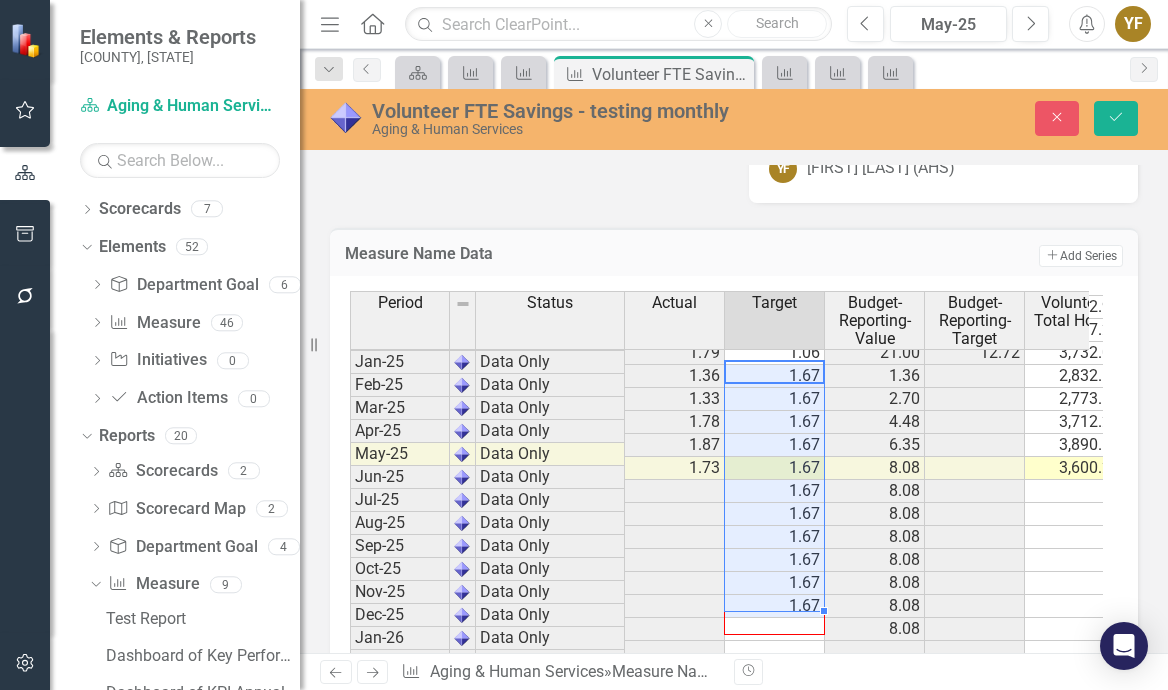 drag, startPoint x: 826, startPoint y: 597, endPoint x: 827, endPoint y: 612, distance: 15.033297 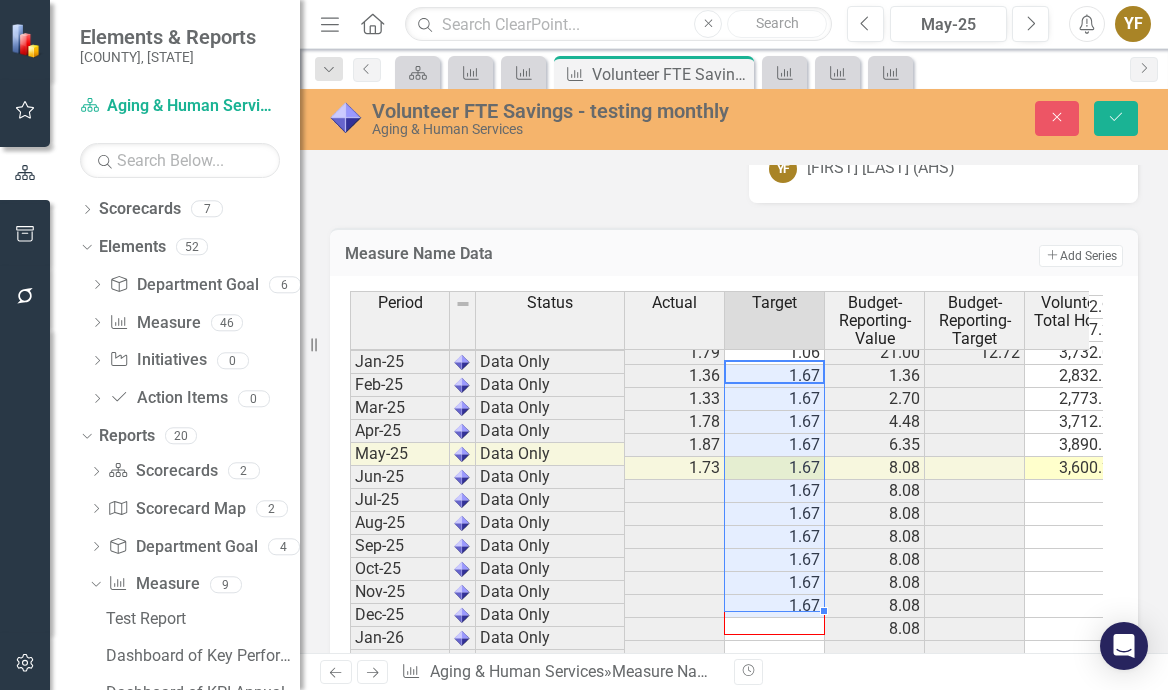 click on "Period Status Actual Target Budget-Reporting-Value Budget-Reporting-Target Volunteer Total Hours Variance Oct-23 On Target 1.17 1.00 10.51 10.00 2,424.22 0.51 Nov-23 On Target 1.03 1.00 11.54 11.00 2,147.40 0.54 Dec-23 On Target 1.04 1.00 12.58 12.00 2,156.00 0.58 Jan-24 On Target 1.29 1.06 1.29 1.06 2,692.75 0.23 Feb-24 On Target 1.80 1.06 3.10 2.12 3,749.93 0.98 Mar-24 On Target 1.75 1.06 4.85 3.18 3,639.14 1.67 Apr-24 On Target 1.80 1.06 6.65 4.24 3,754.33 2.41 May-24 On Target 1.89 1.06 8.54 5.30 3,930.25 3.24 Jun-24 On Target 1.62 1.06 10.16 6.36 3,368.80 3.80 Jul-24 On Target 1.87 1.06 12.03 7.42 3,888.50 4.61 Aug-24 On Target 1.84 1.06 13.88 8.48 3,837.20 5.40 Sep-24 On Target 1.70 1.06 15.58 9.54 3,543.00 6.04 Oct-24 On Target 1.94 1.06 17.52 10.60 4,042.97 6.92 Nov-24 On Target 1.68 1.06 19.20 11.66 3,497.25 7.54 Dec-24 On Target 1.79 1.06 21.00 12.72 3,732.00 8.28 Jan-25 Data Only 1.36 1.67 1.36 2,832.15 Feb-25 Data Only 1.33 1.67 2.70 2,773.64 Mar-25 Data Only 1.78 1.67 4.48 3,712.25 Apr-25 1.87" at bounding box center [350, 438] 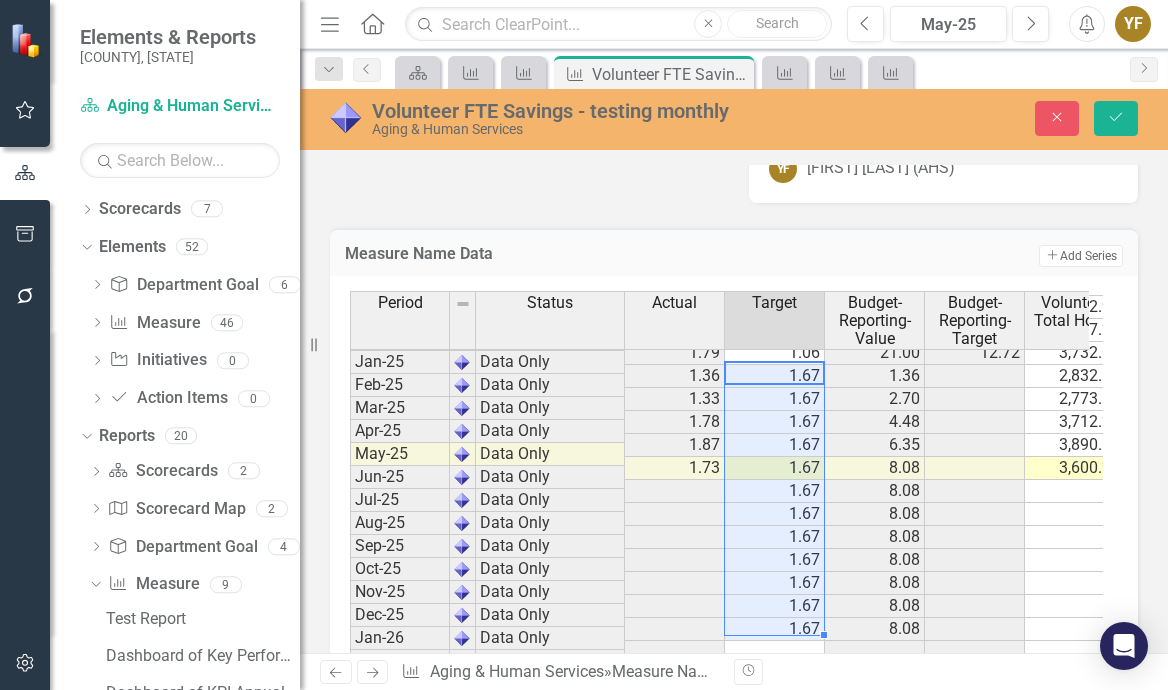 click at bounding box center (1075, 77) 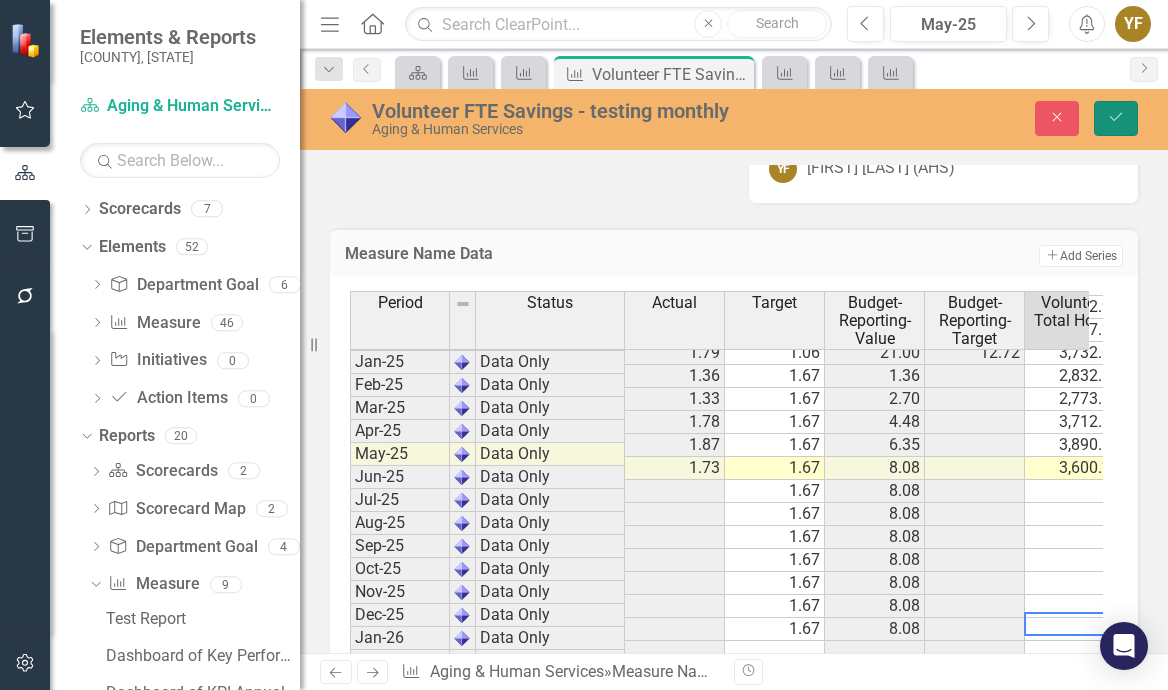 click on "Save" at bounding box center (1116, 117) 